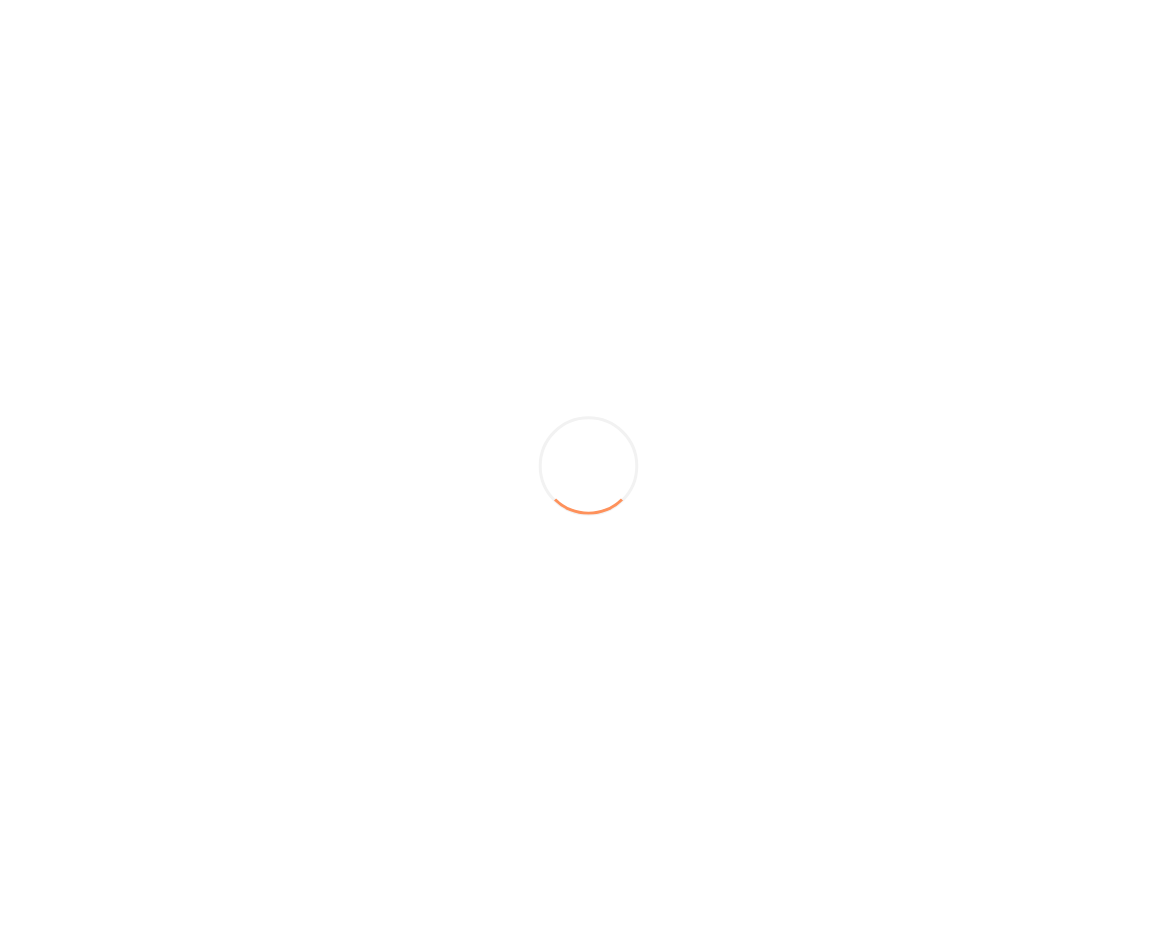 scroll, scrollTop: 0, scrollLeft: 0, axis: both 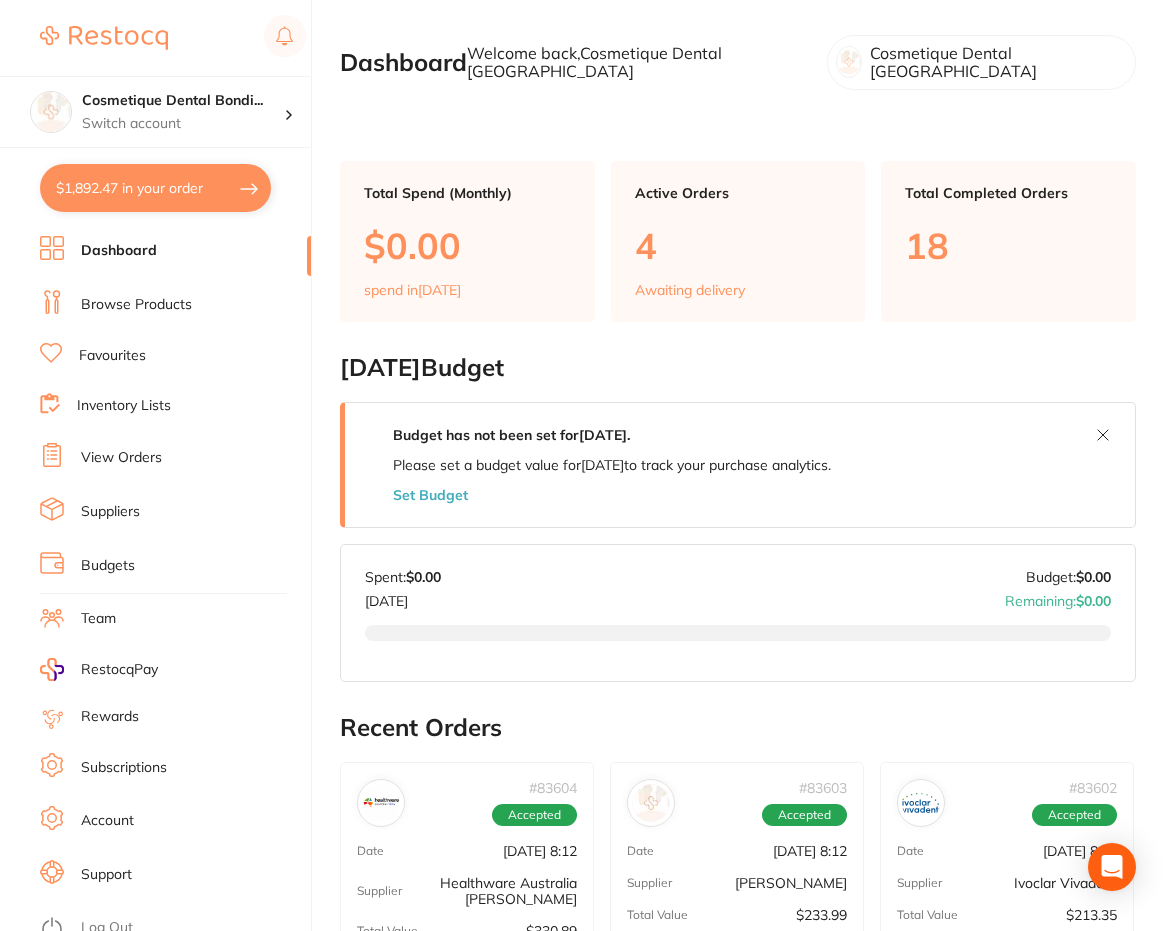 click on "Browse Products" at bounding box center (136, 305) 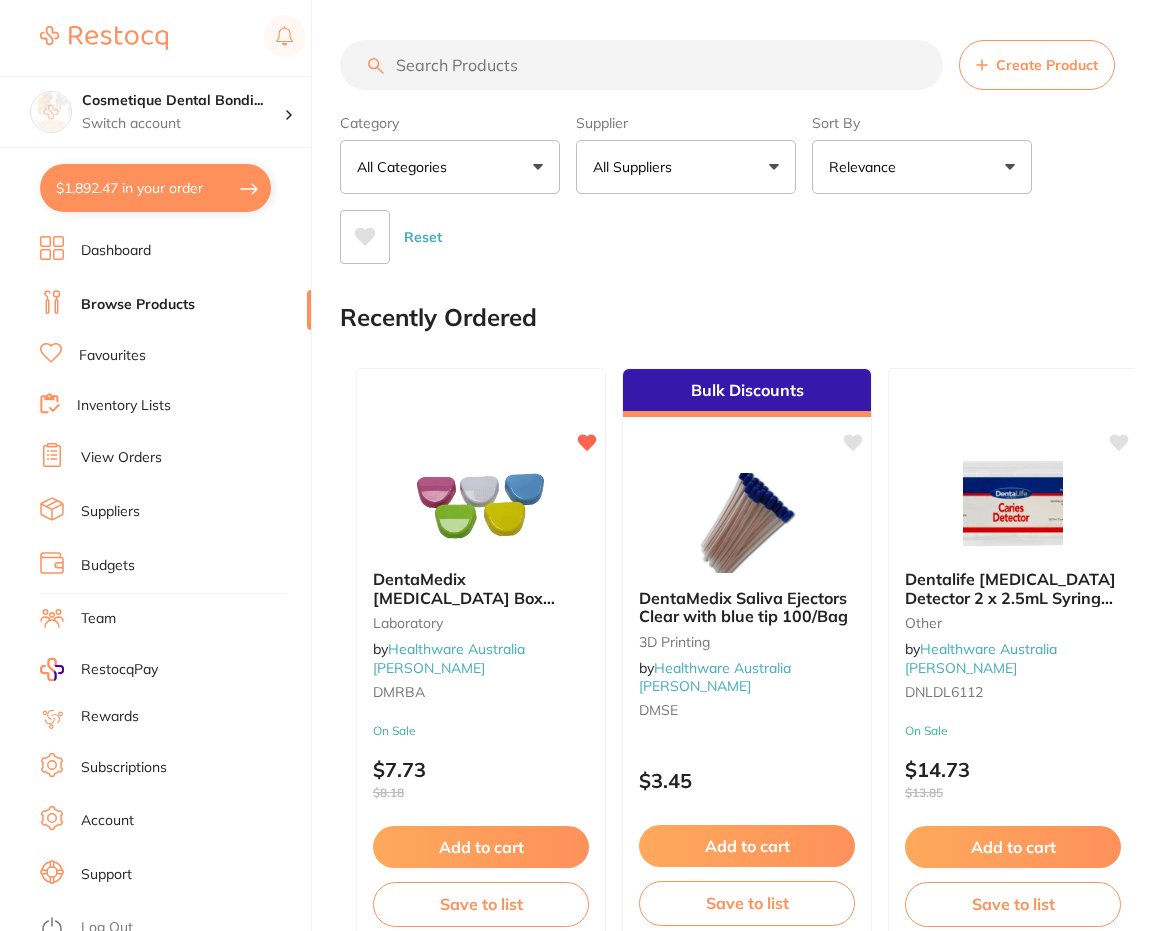 click on "All Suppliers" at bounding box center (636, 167) 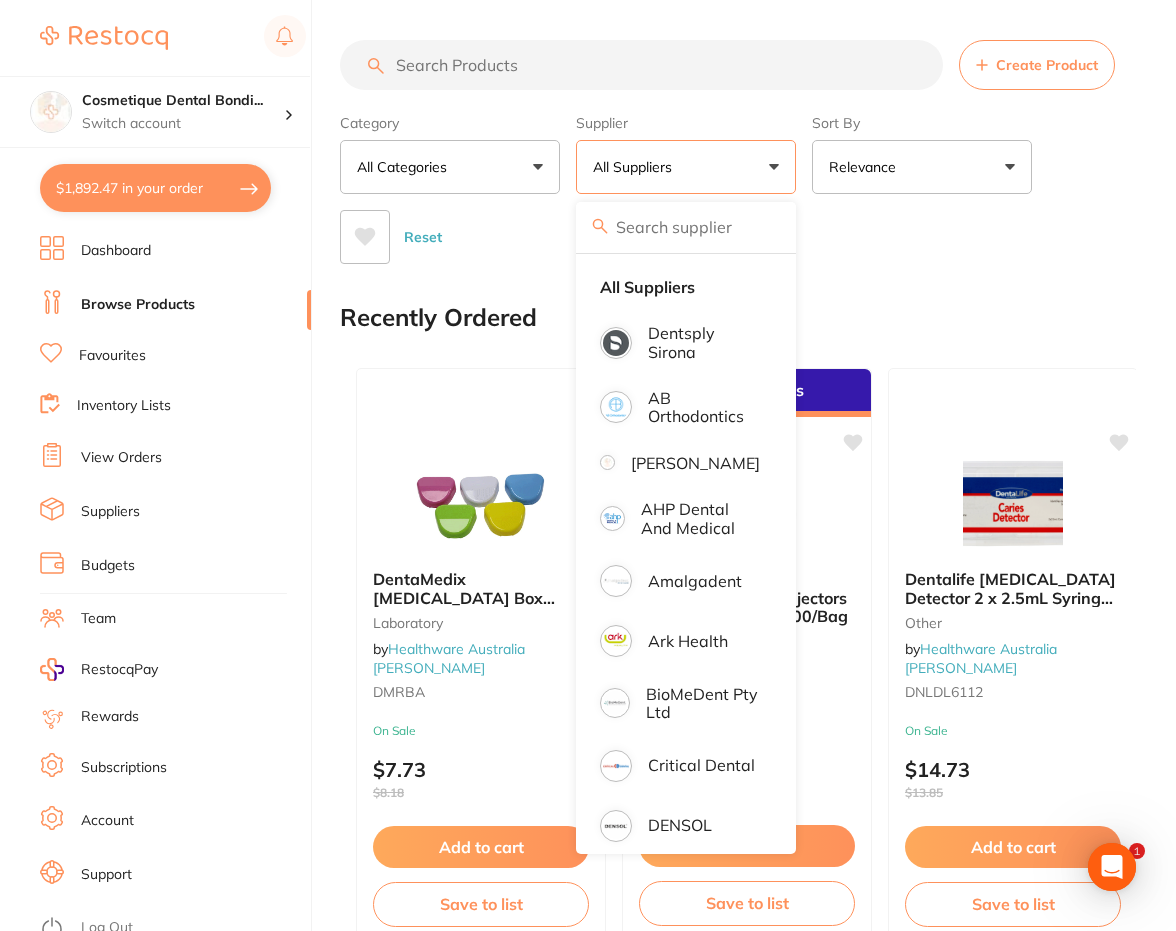 scroll, scrollTop: 0, scrollLeft: 0, axis: both 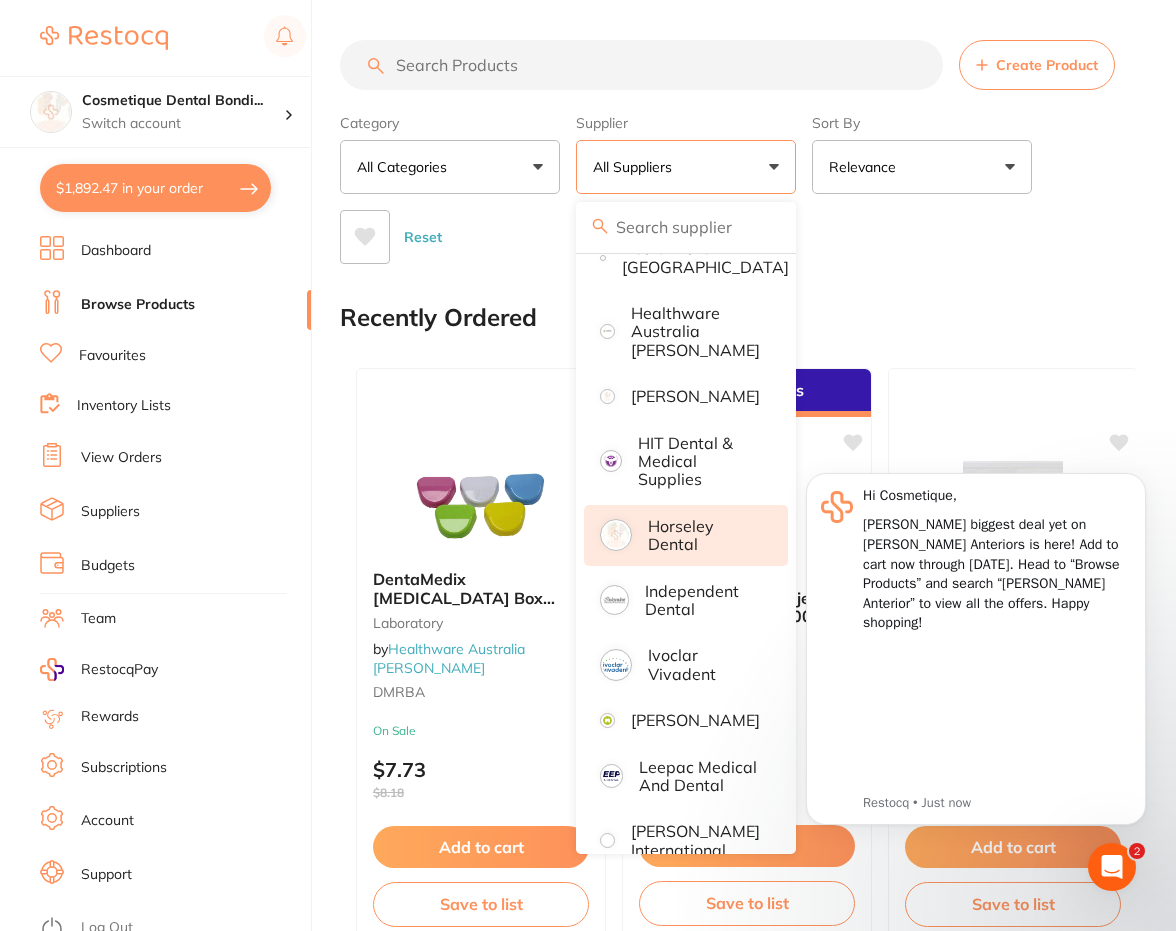 click on "Horseley Dental" at bounding box center (704, 535) 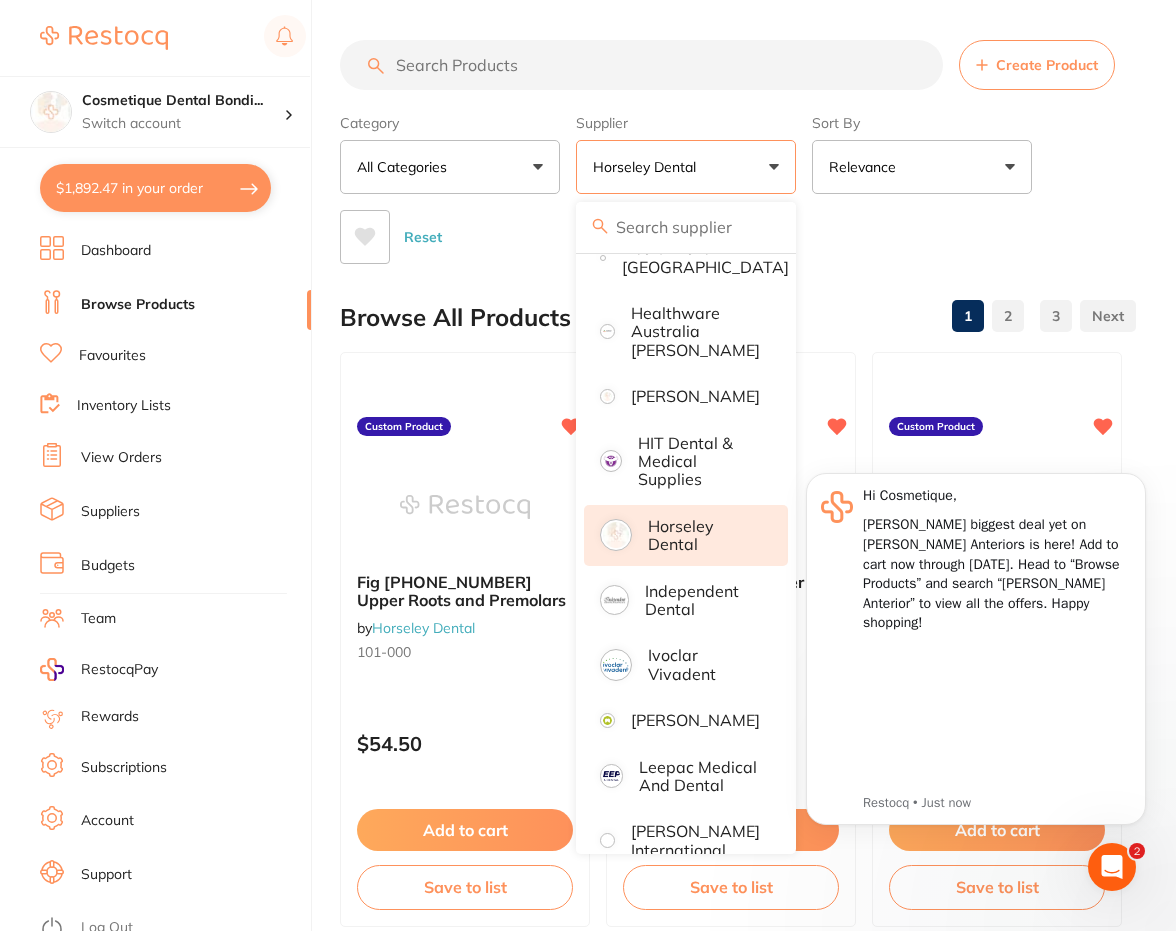 scroll, scrollTop: 0, scrollLeft: 0, axis: both 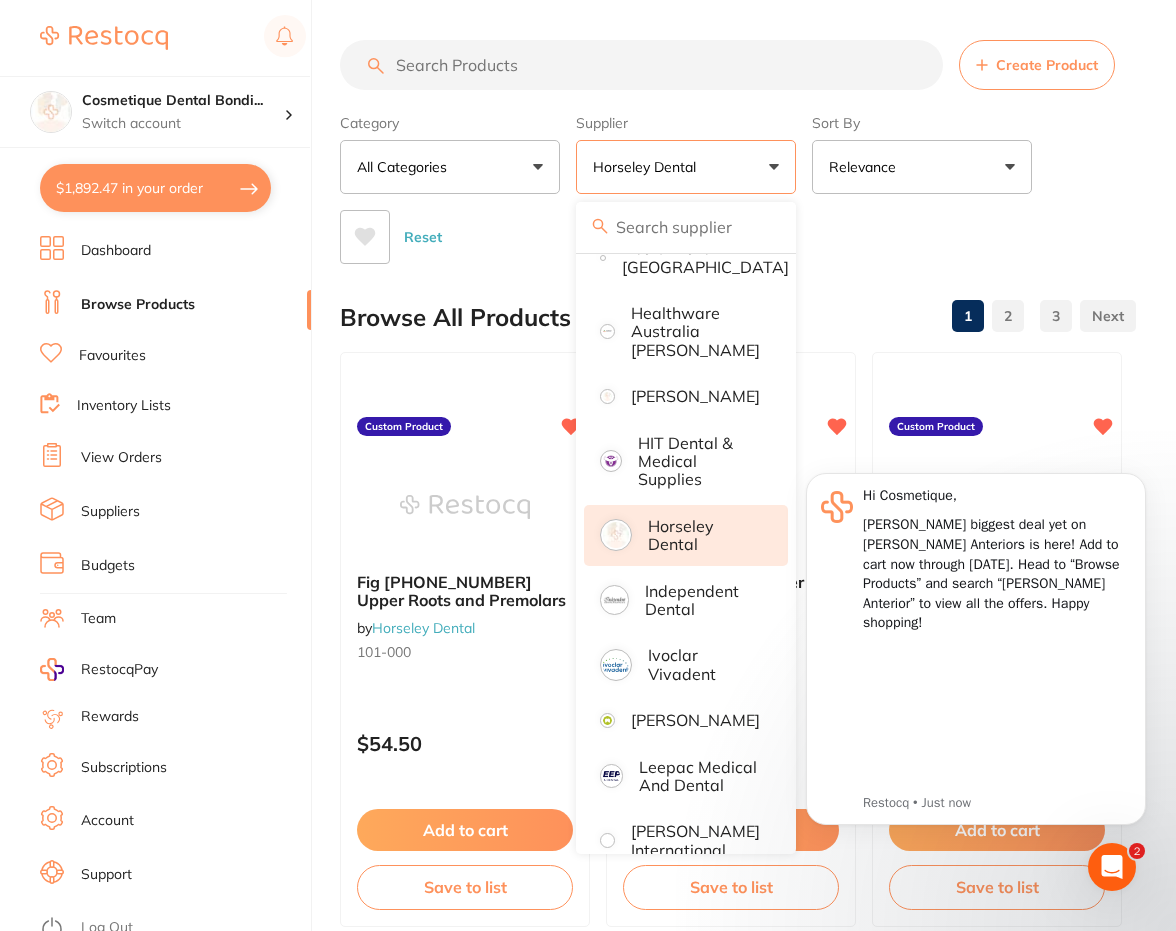 click on "Category All Categories All Categories Clear Category   false    All Categories Category All Categories Supplier Horseley Dental All Suppliers Dentsply Sirona AB Orthodontics [PERSON_NAME] Dental AHP Dental and Medical Amalgadent Ark Health BioMeDent Pty Ltd Critical Dental DENSOL Dental Practice Supplies Dental Zone Dentavision Erkodent [PERSON_NAME] Dental Geistlich Healthware Australia Healthware [GEOGRAPHIC_DATA] [PERSON_NAME] [PERSON_NAME] HIT Dental & Medical Supplies Horseley Dental Independent Dental Ivoclar Vivadent [PERSON_NAME] Leepac Medical and Dental [PERSON_NAME] International Main Orthodontics Matrixdental Mediquip Megagen Implant Nobel Biocare Numedical Orien dental Origin Dental Ozdent Quovo Raypurt Dental RiDental SDI Southern Dental Pty Ltd Straumann VP Dental & Medical Supplies Clear Supplier   true    Horseley Dental Supplier Dentsply Sirona AB Orthodontics [PERSON_NAME] AHP Dental and Medical Amalgadent Ark Health BioMeDent Pty Ltd Critical Dental DENSOL Dental Practice Supplies Dental Zone Dentavision Erkodent Geistlich" at bounding box center [738, 185] 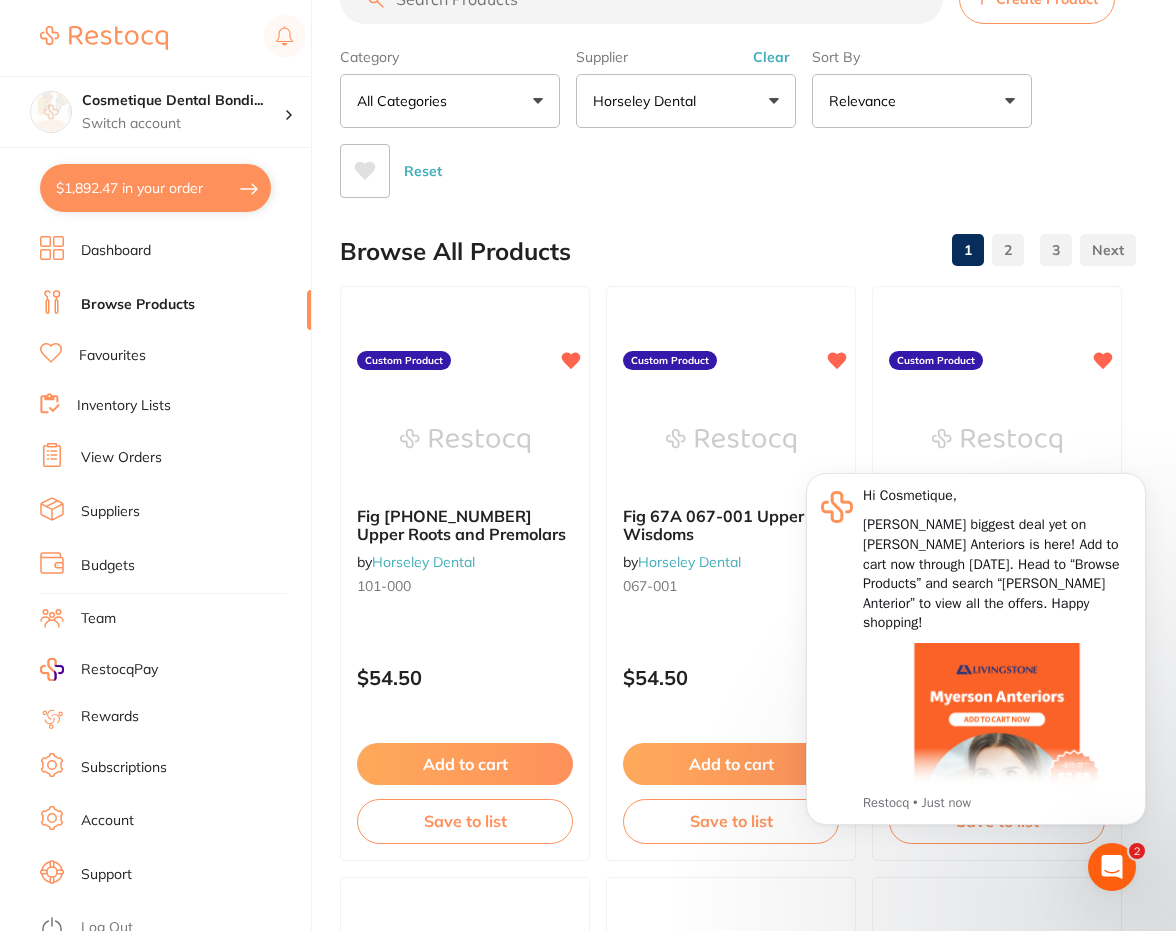 scroll, scrollTop: 200, scrollLeft: 0, axis: vertical 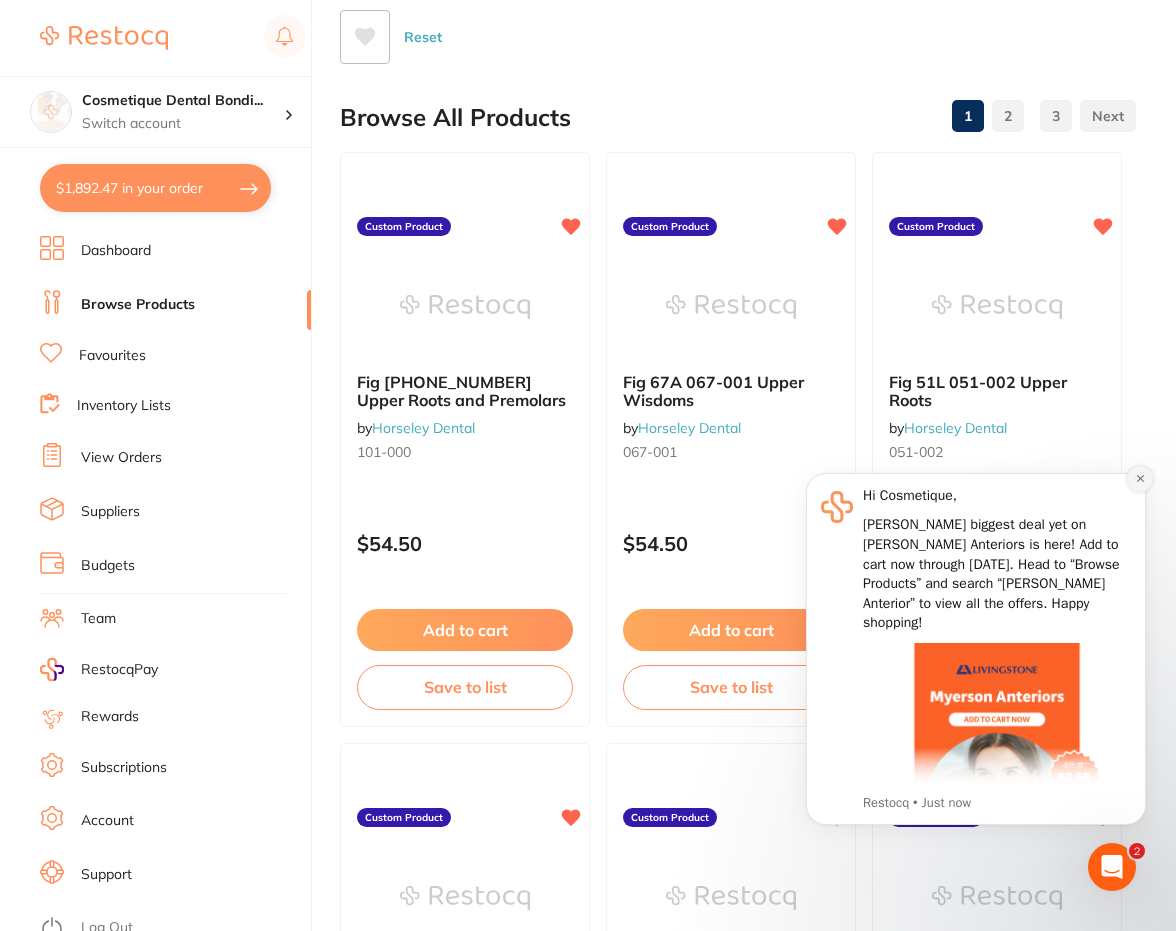click 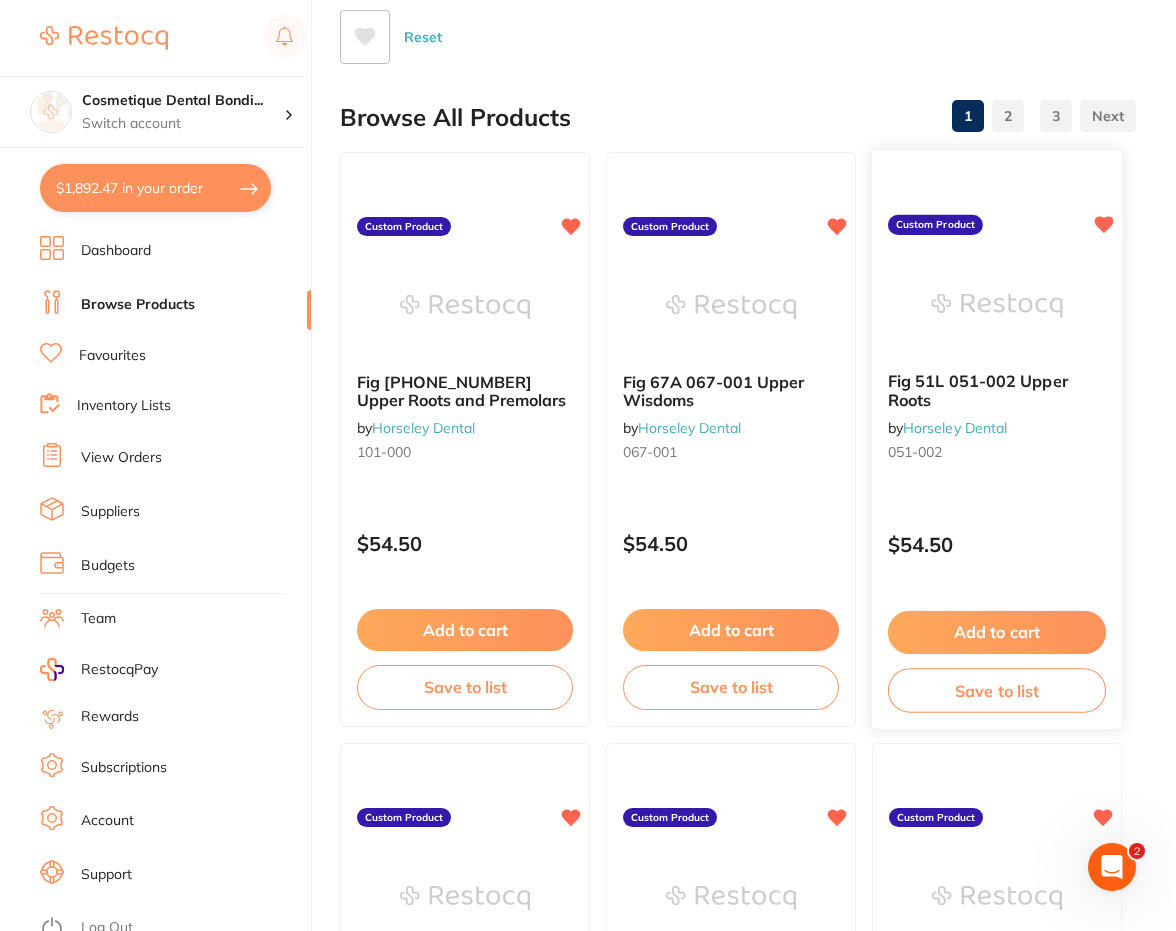 click on "Add to cart" at bounding box center [997, 632] 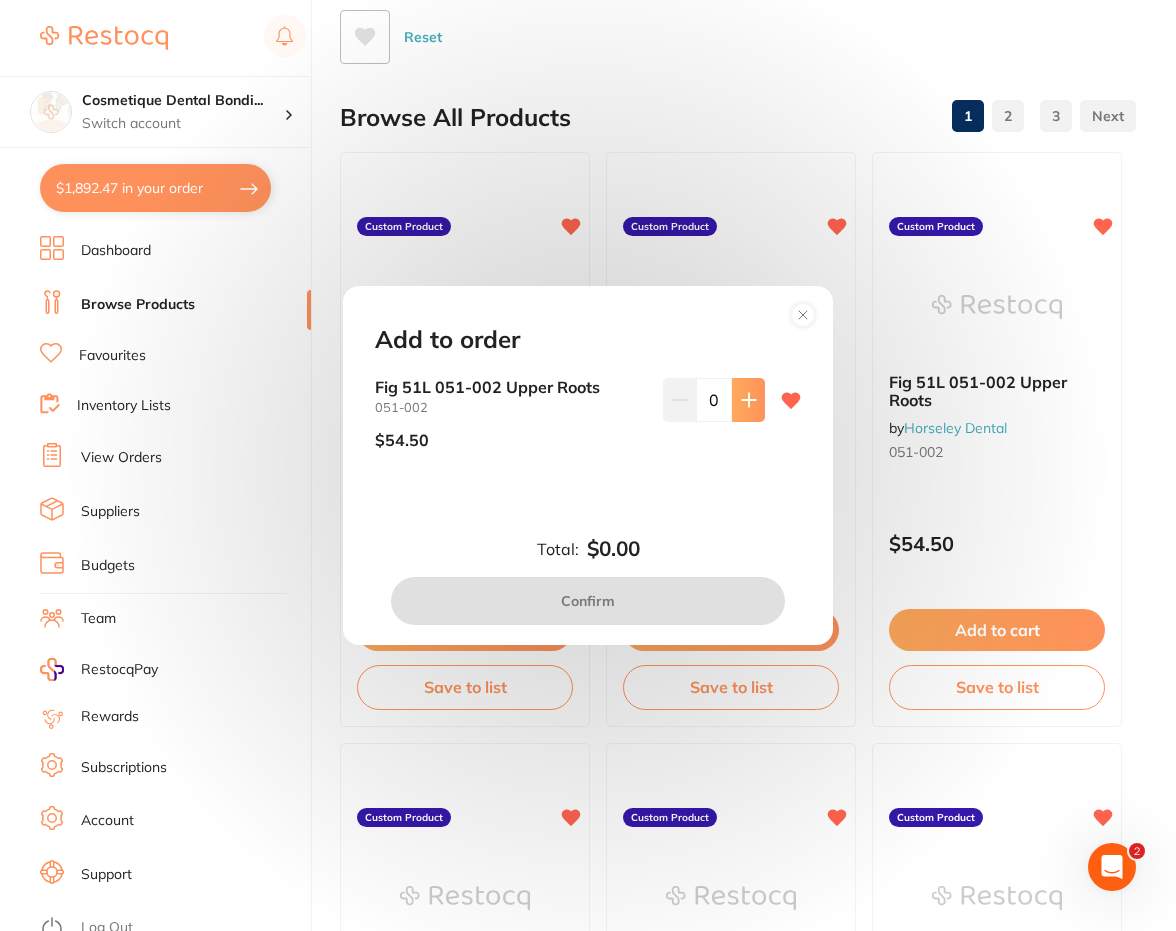 scroll, scrollTop: 0, scrollLeft: 0, axis: both 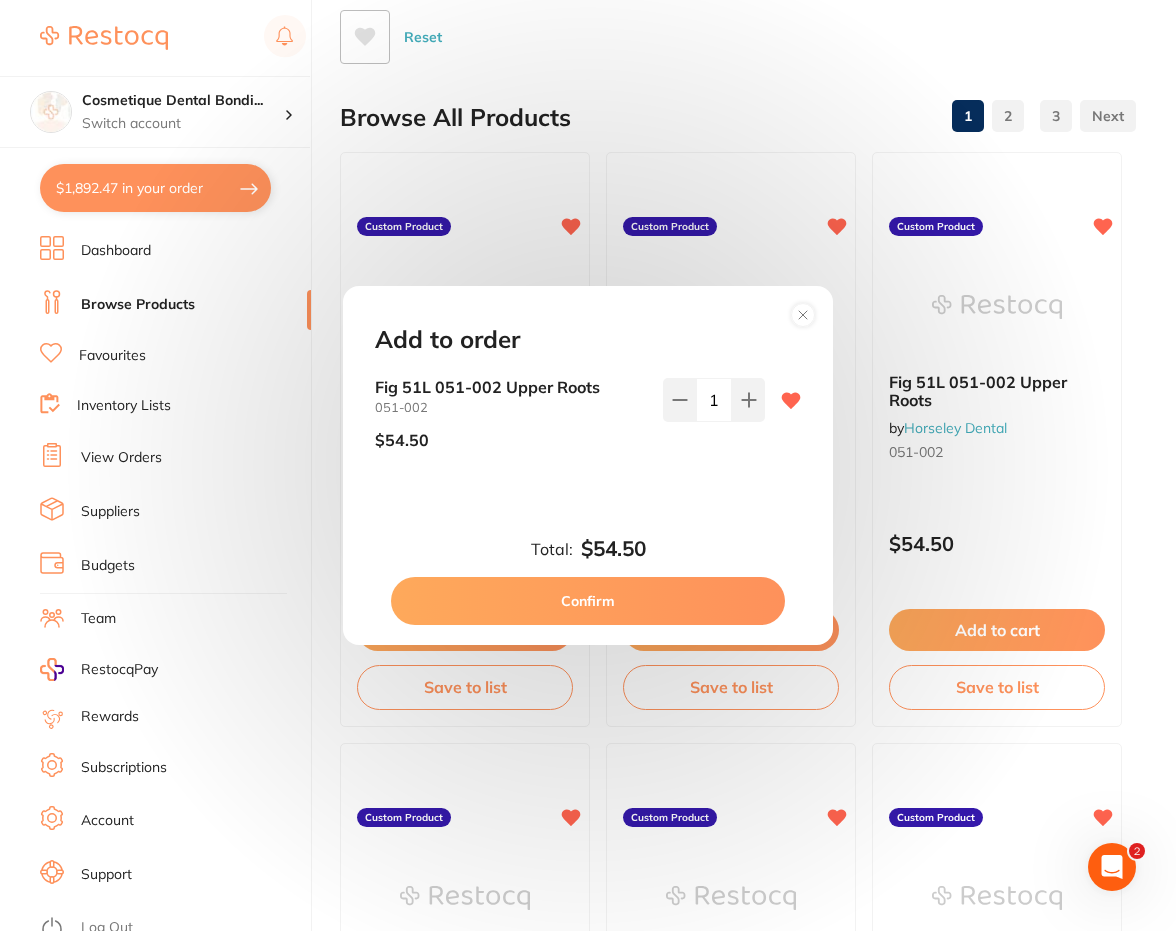 click on "Confirm" at bounding box center (588, 601) 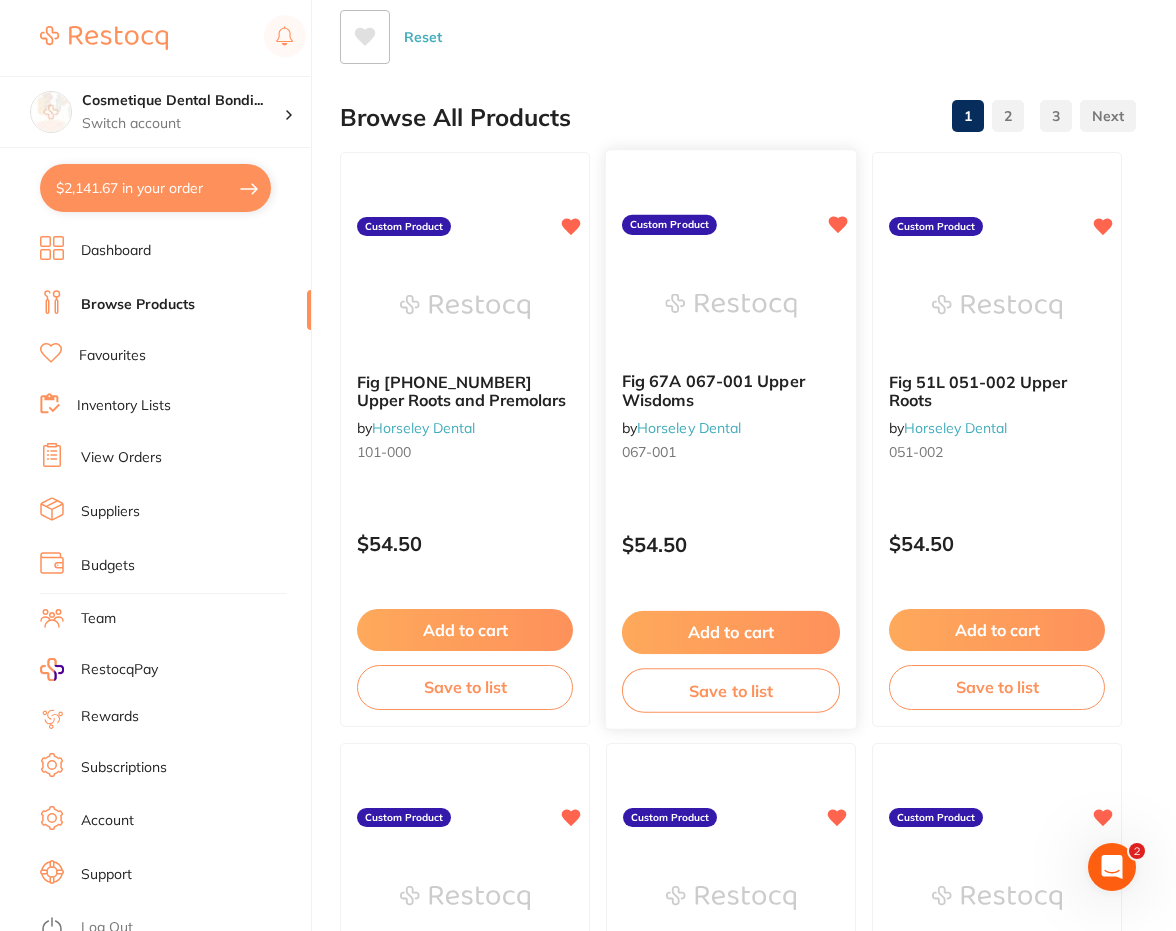 click on "Add to cart" at bounding box center (731, 632) 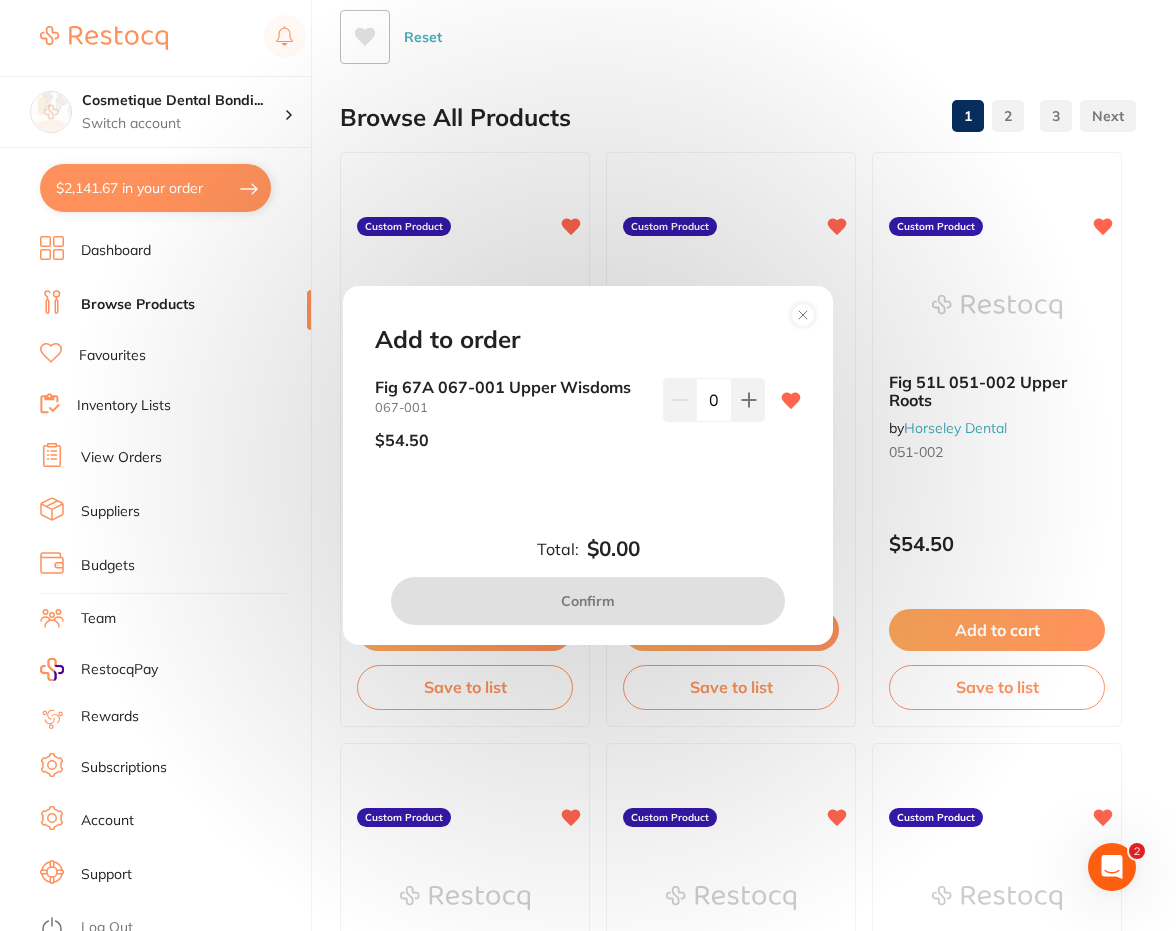 scroll, scrollTop: 0, scrollLeft: 0, axis: both 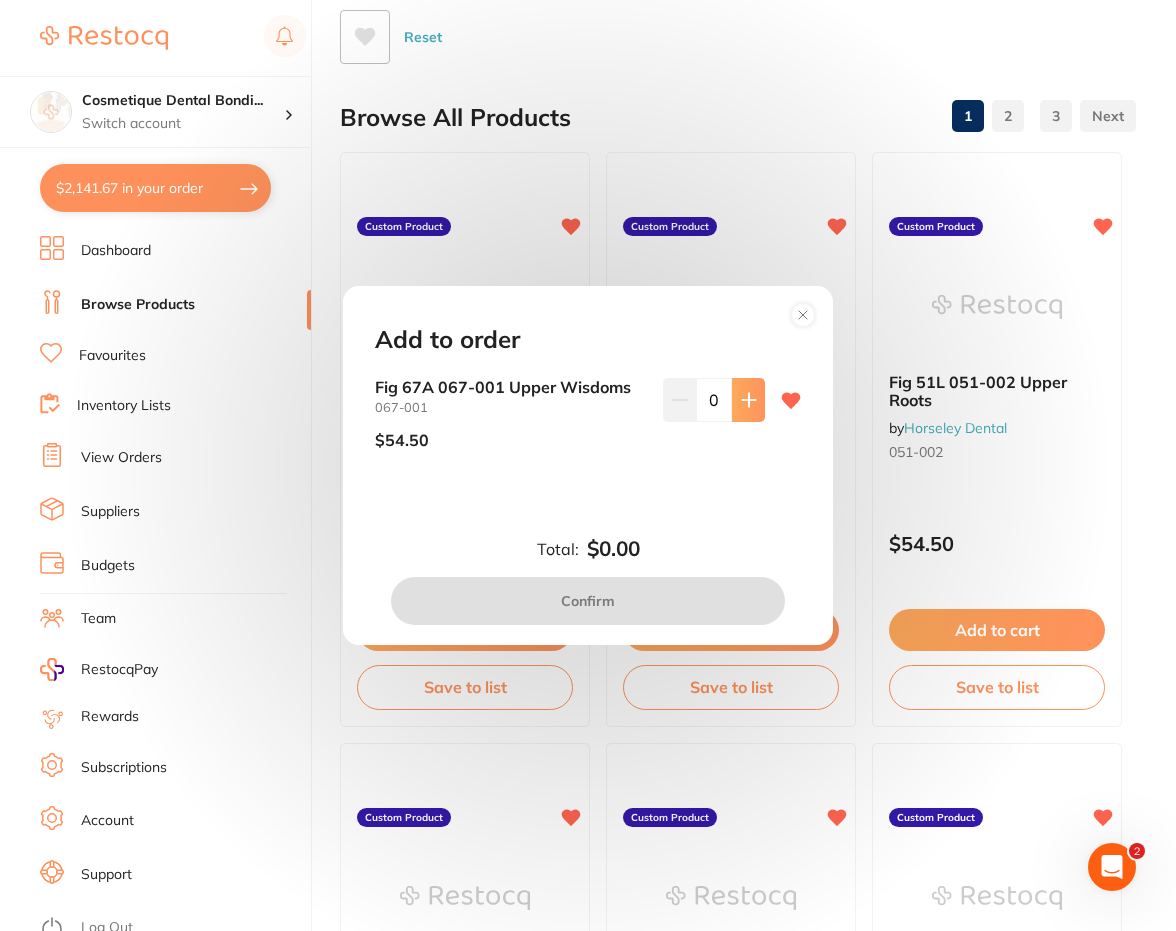 click at bounding box center [748, 400] 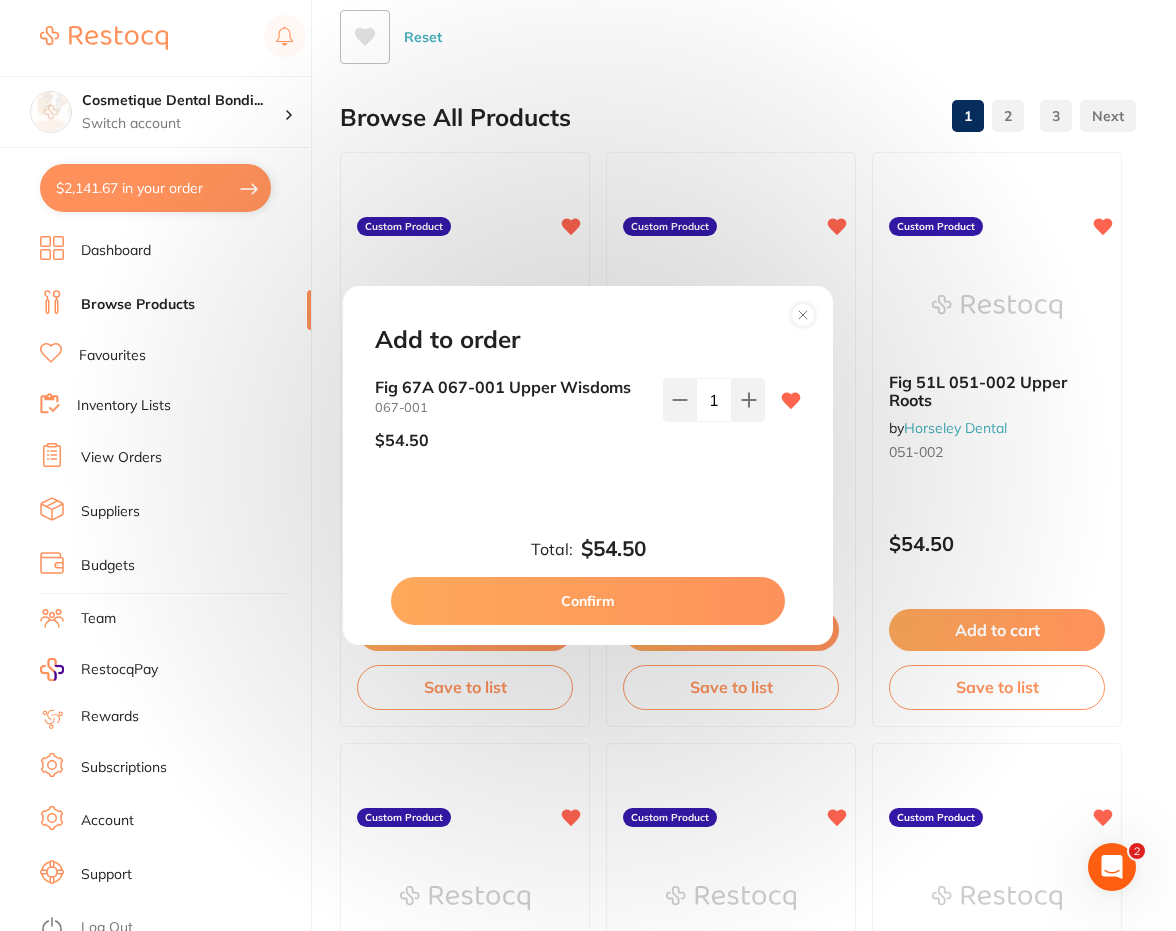 click on "Confirm" at bounding box center (588, 601) 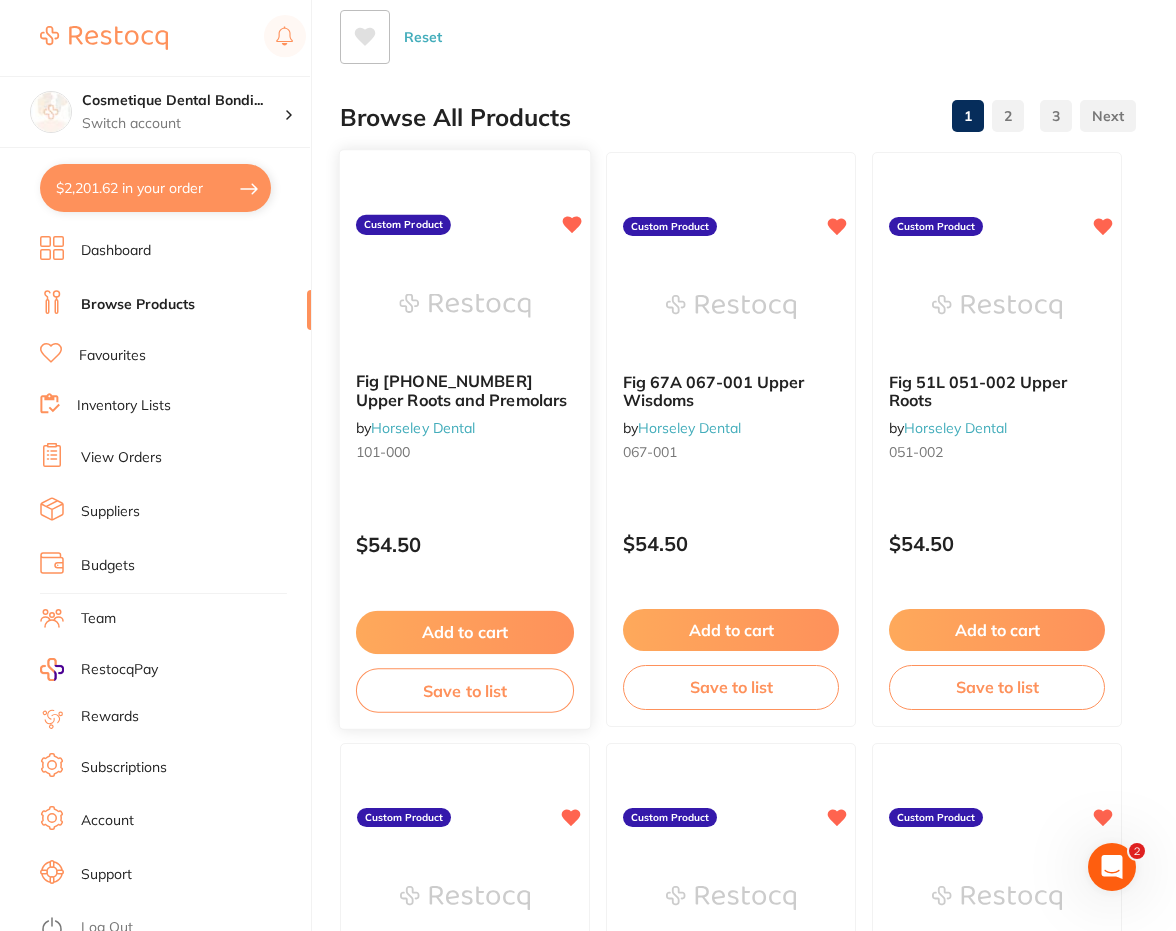 click on "Add to cart" at bounding box center [465, 632] 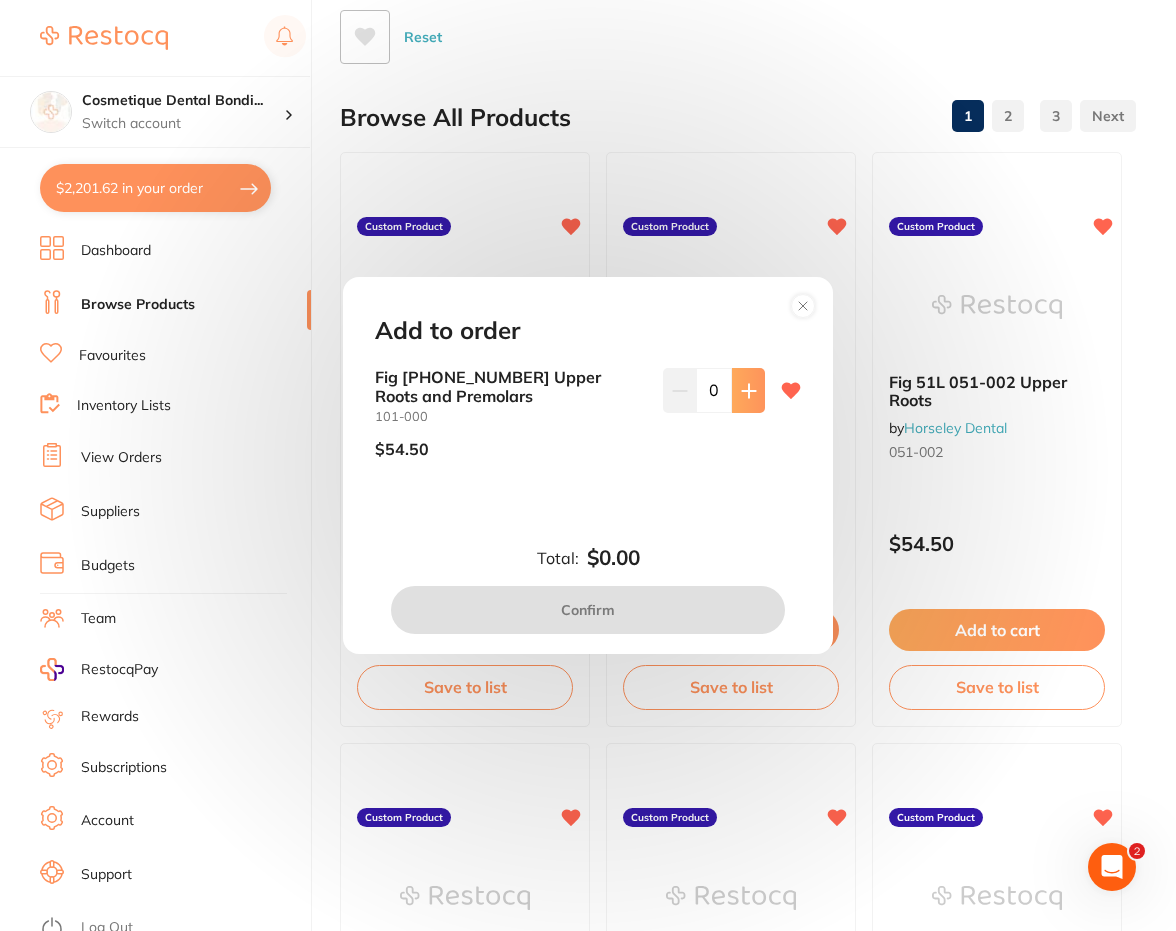scroll, scrollTop: 0, scrollLeft: 0, axis: both 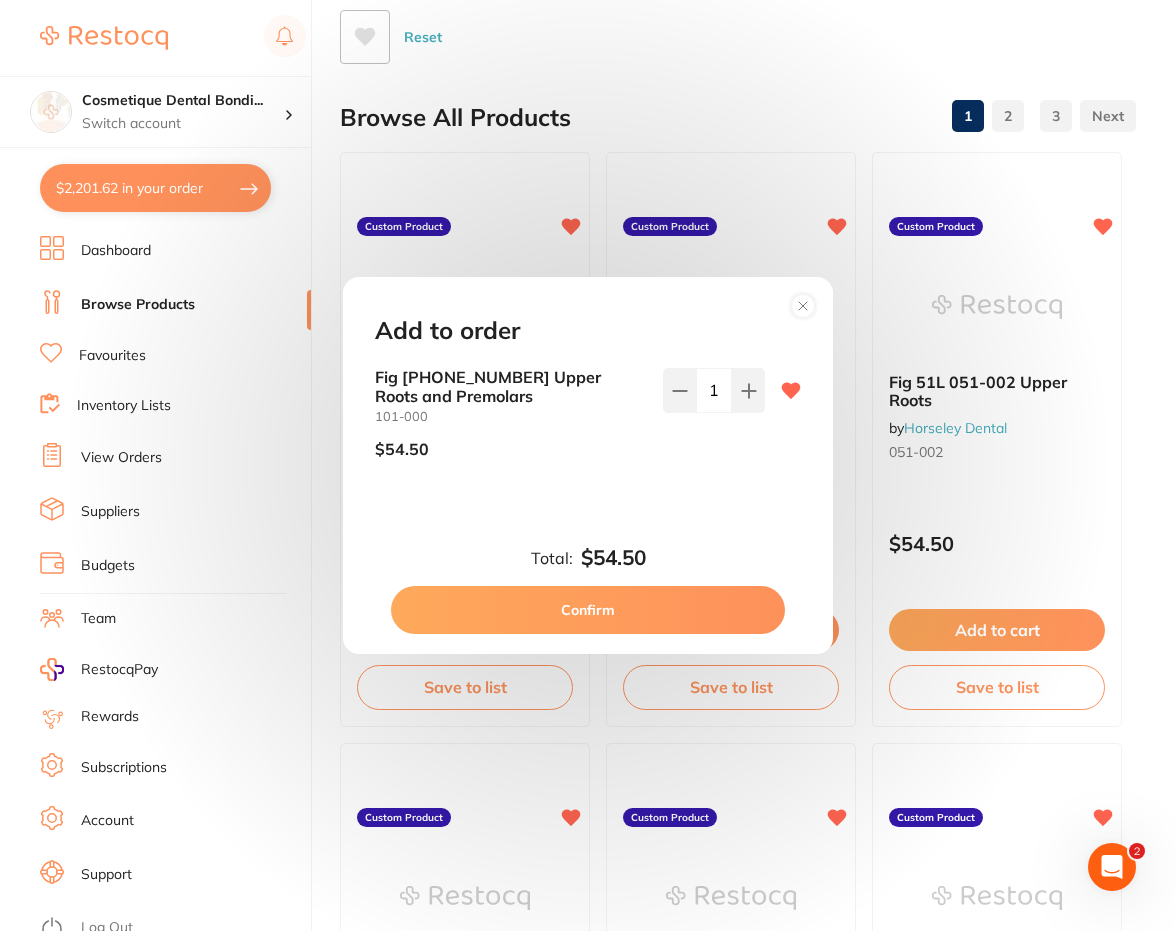 click on "Confirm" at bounding box center [588, 610] 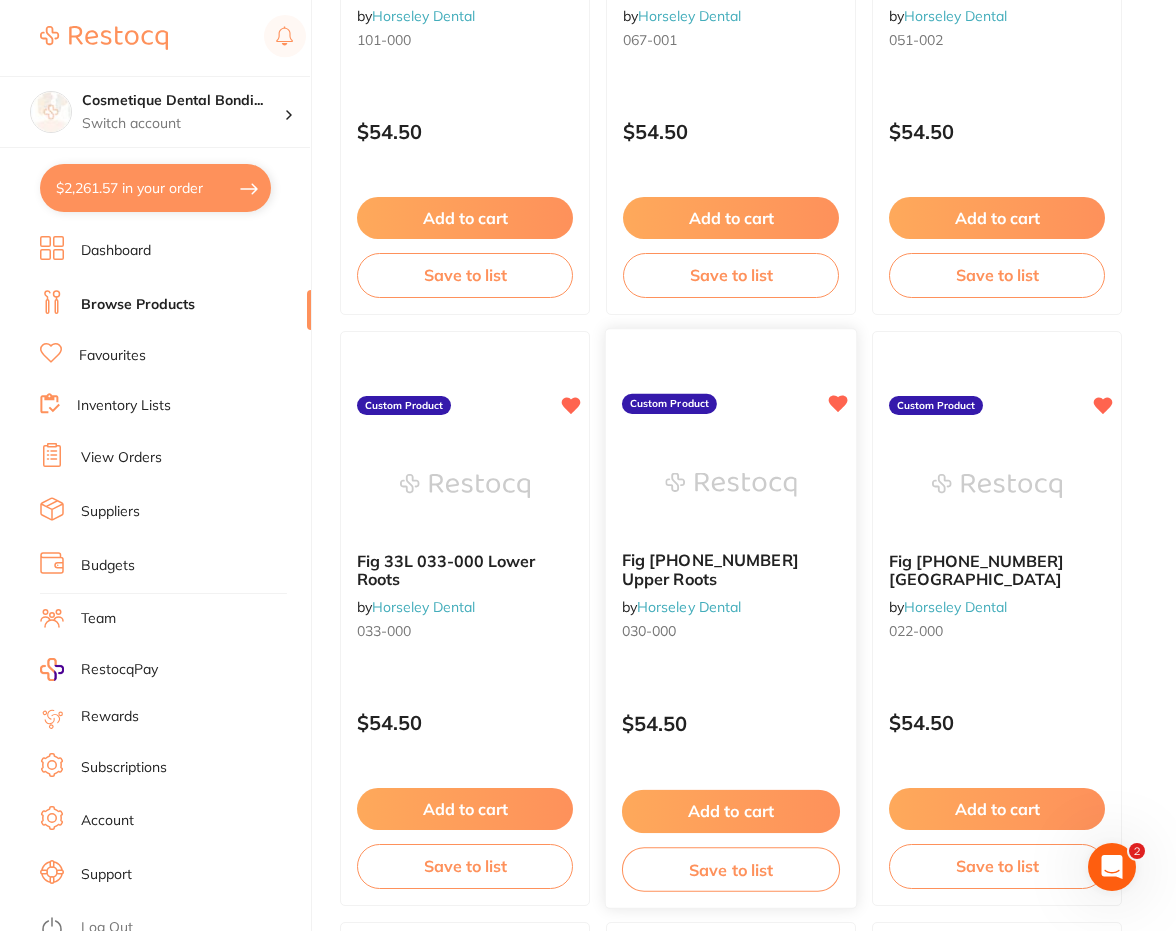 scroll, scrollTop: 700, scrollLeft: 0, axis: vertical 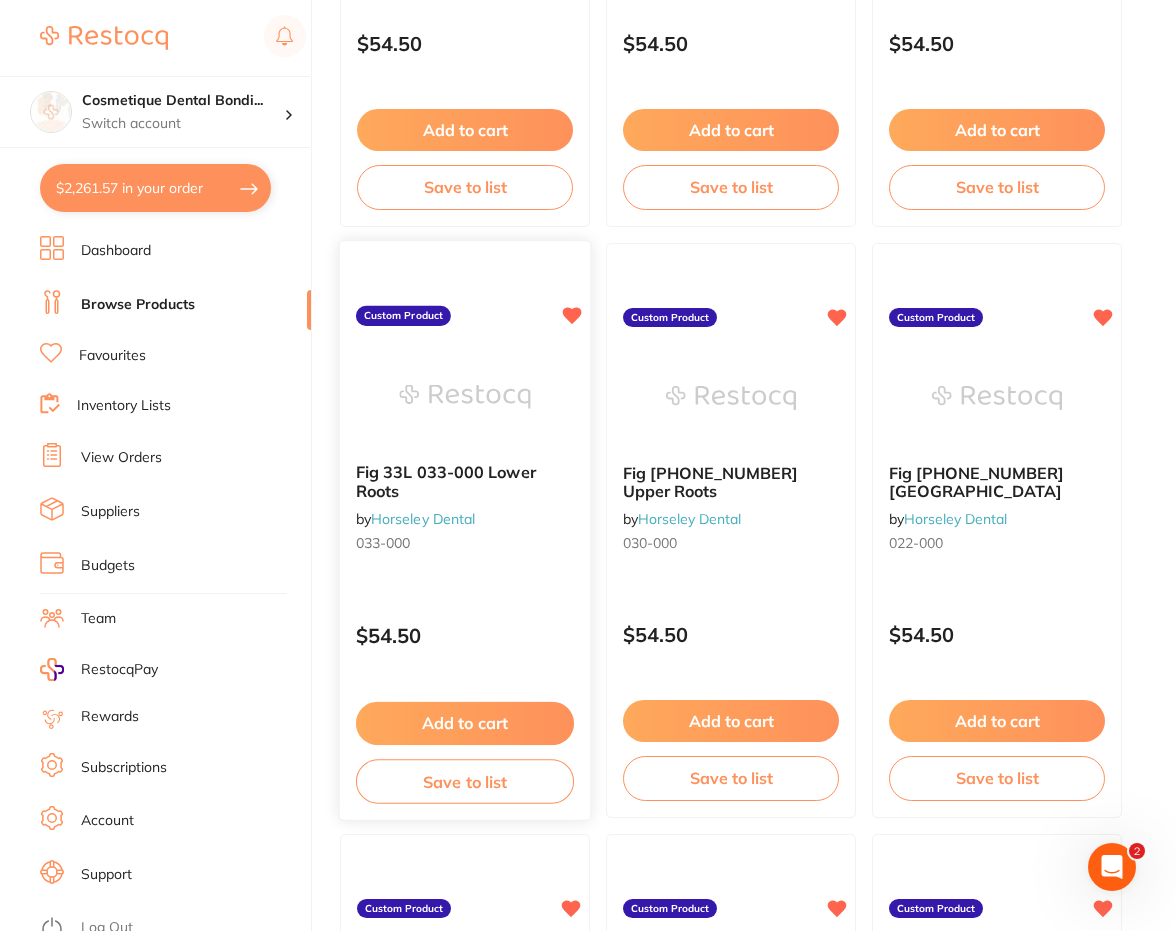 click on "Add to cart" at bounding box center [465, 723] 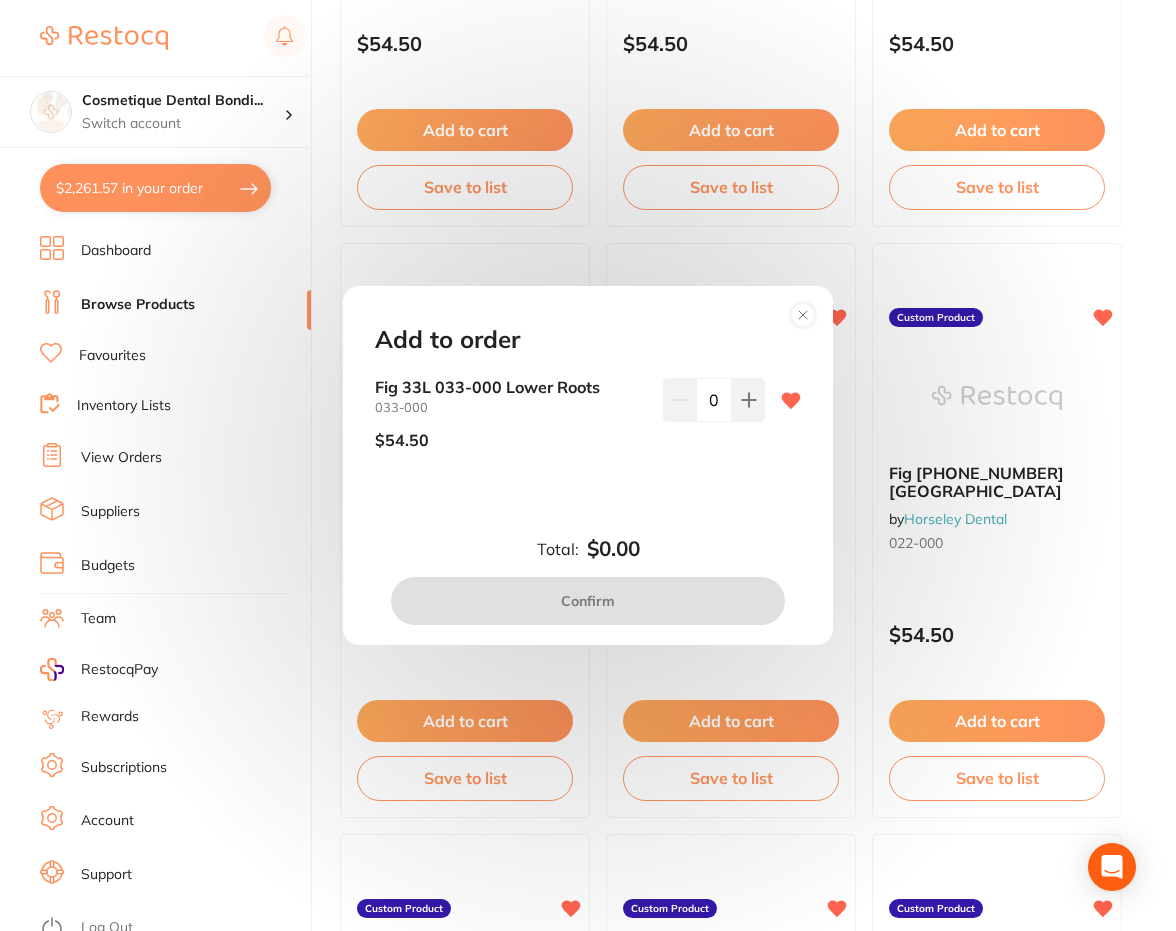 drag, startPoint x: 732, startPoint y: 403, endPoint x: 714, endPoint y: 462, distance: 61.68468 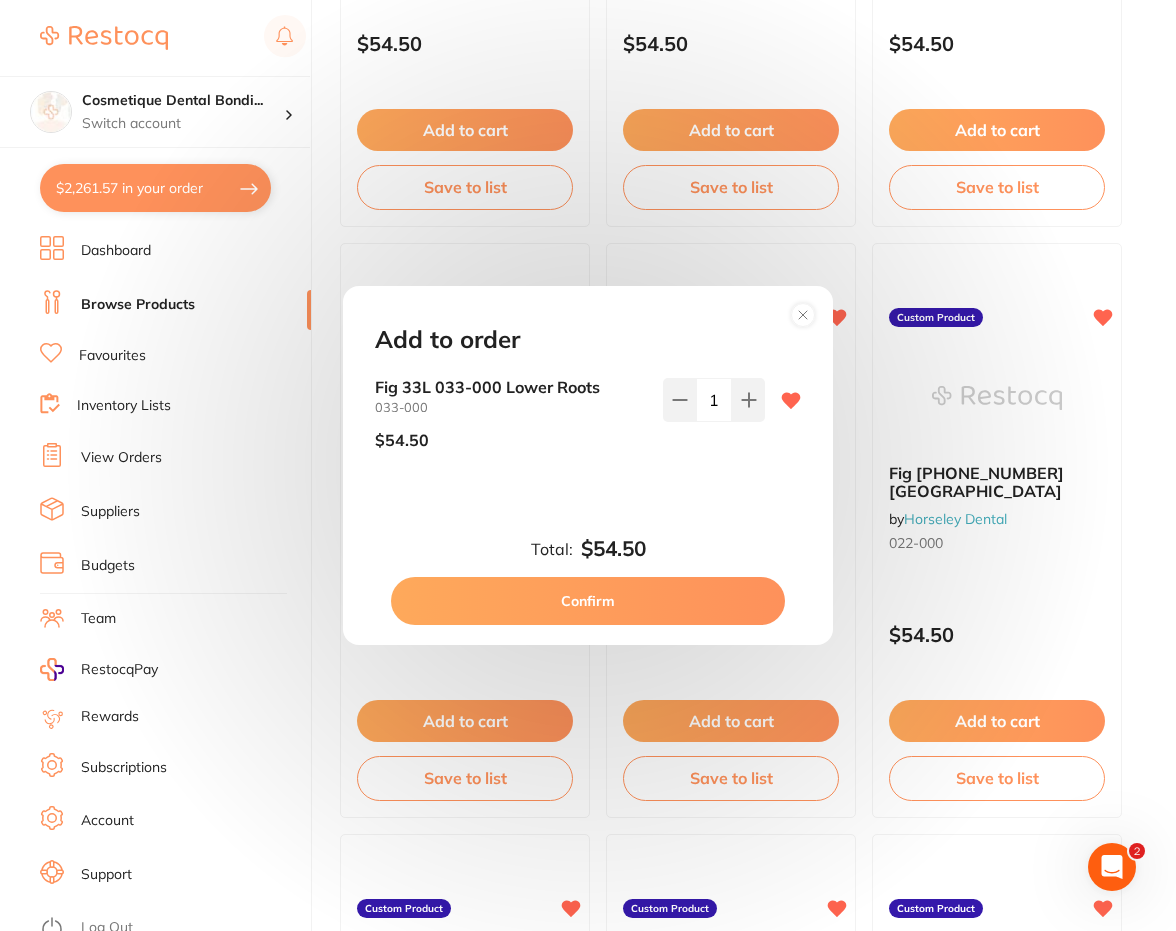 scroll, scrollTop: 0, scrollLeft: 0, axis: both 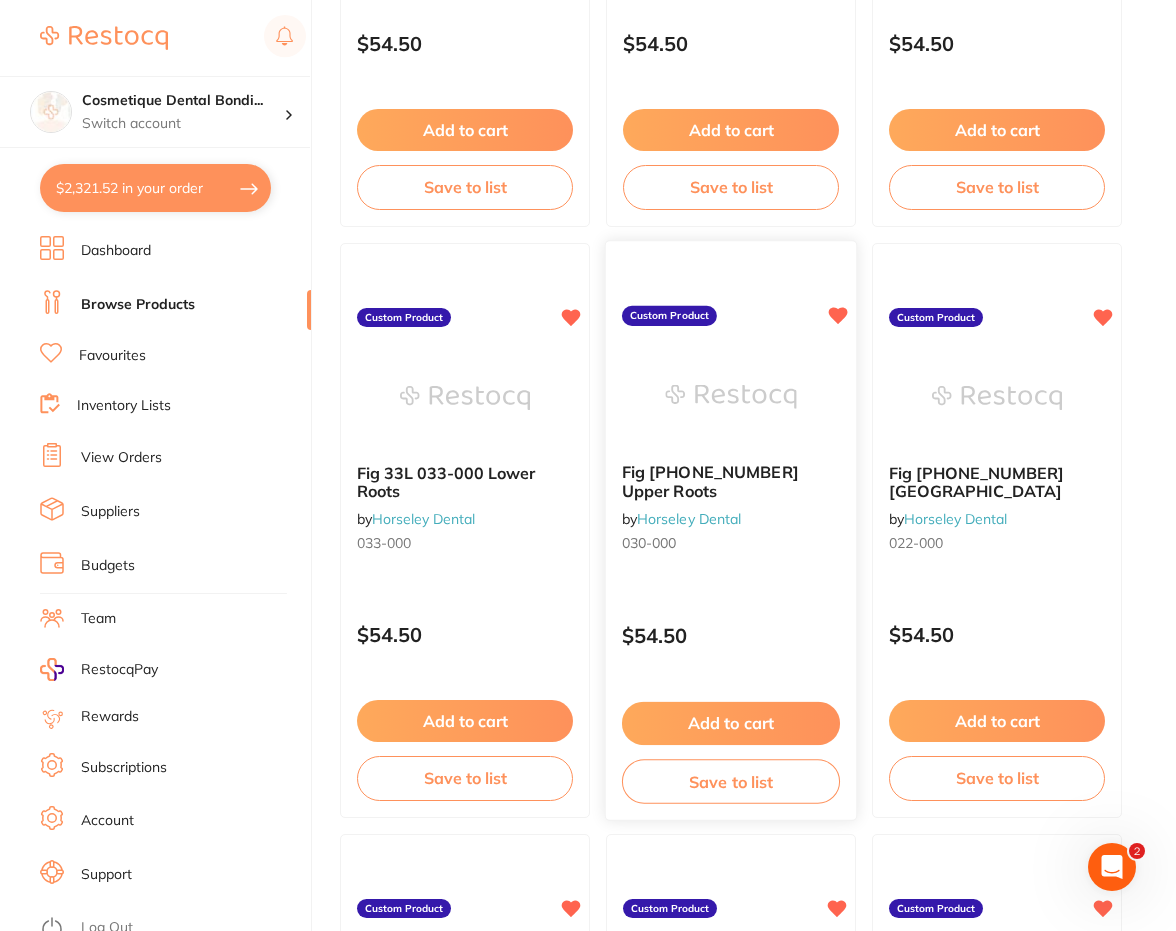 click on "Add to cart" at bounding box center (731, 723) 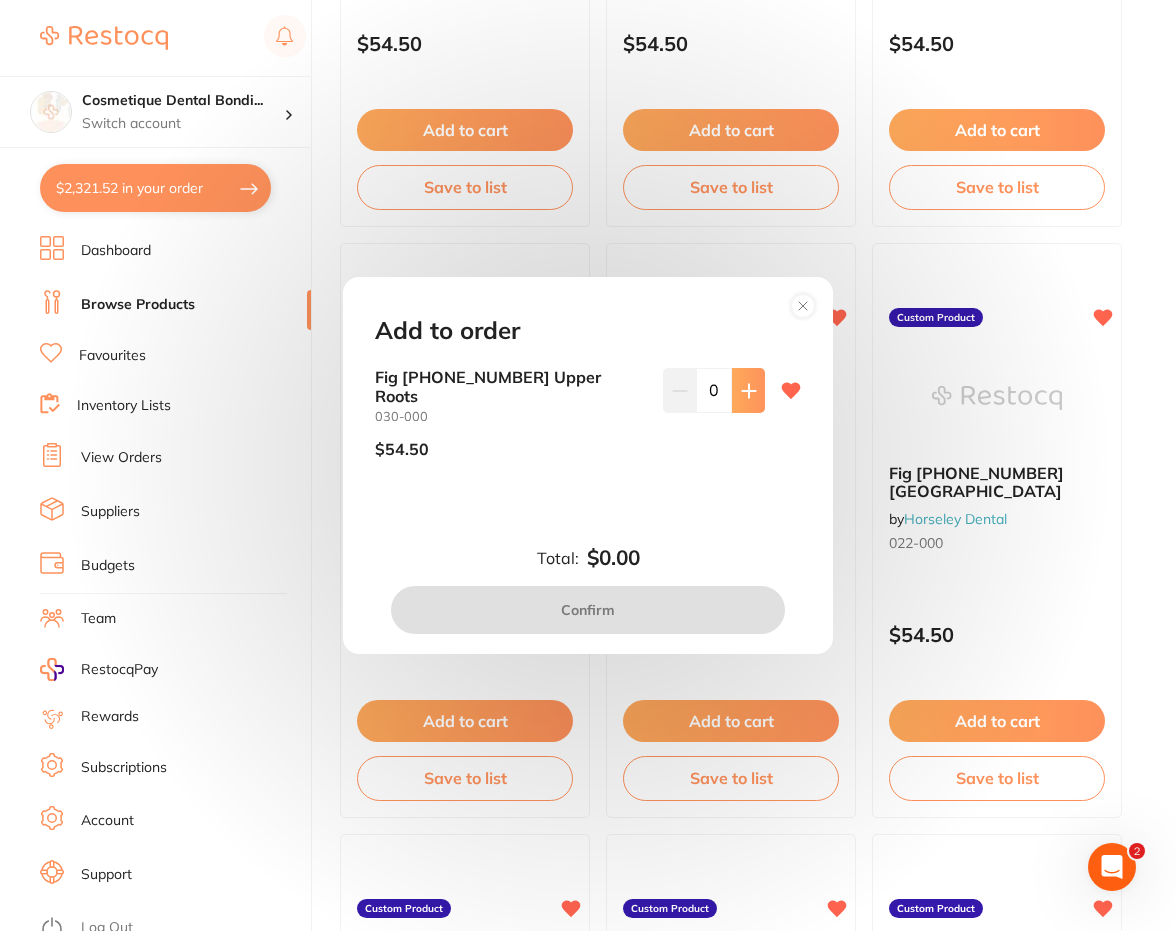scroll, scrollTop: 0, scrollLeft: 0, axis: both 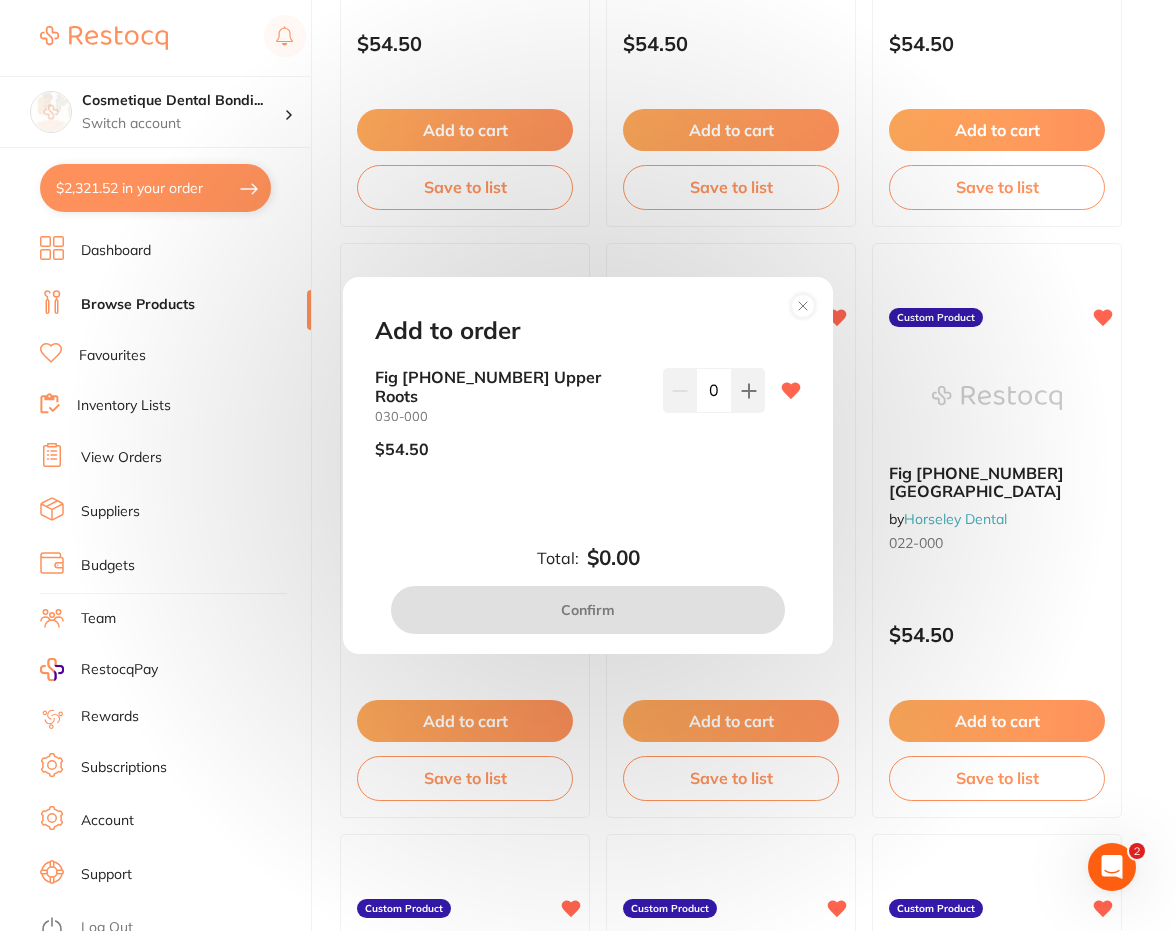 type on "1" 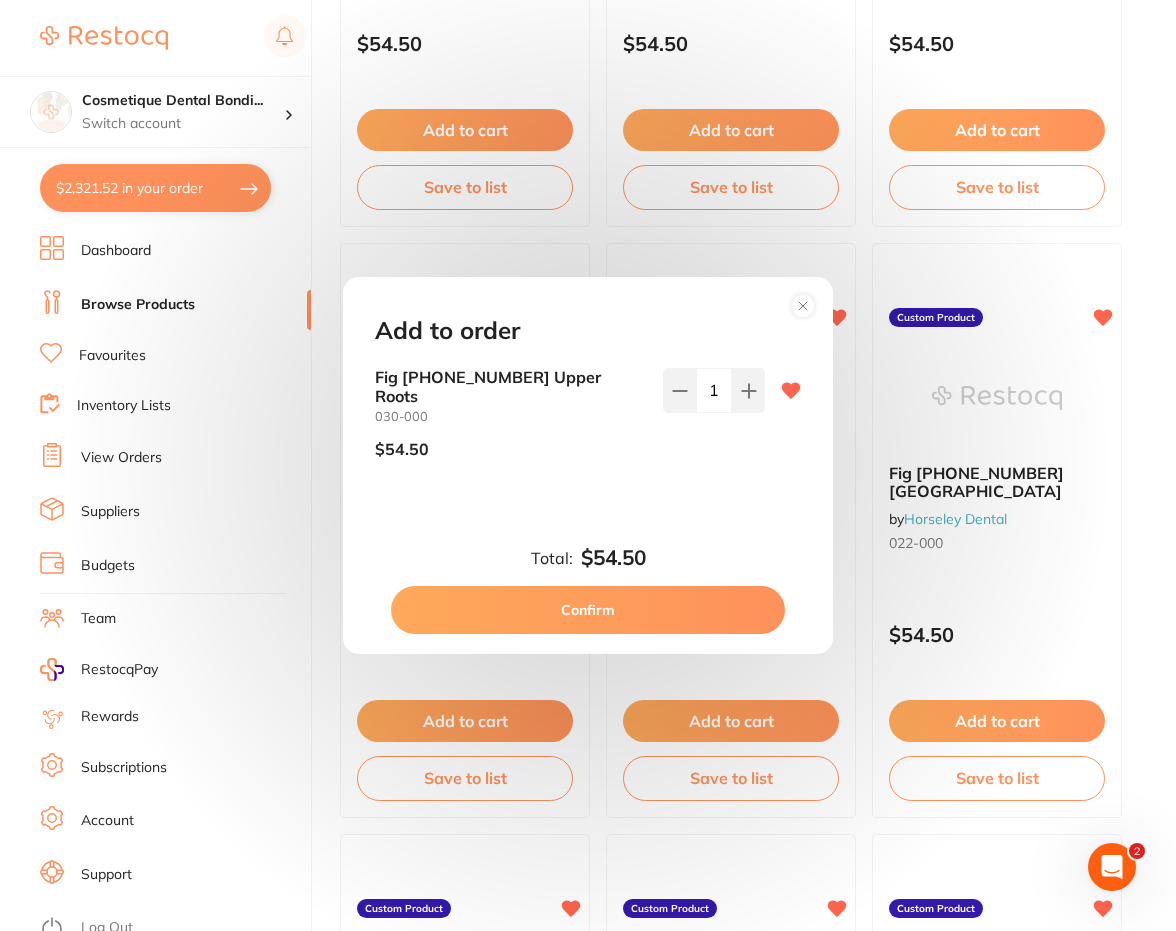 click on "Confirm" at bounding box center [588, 610] 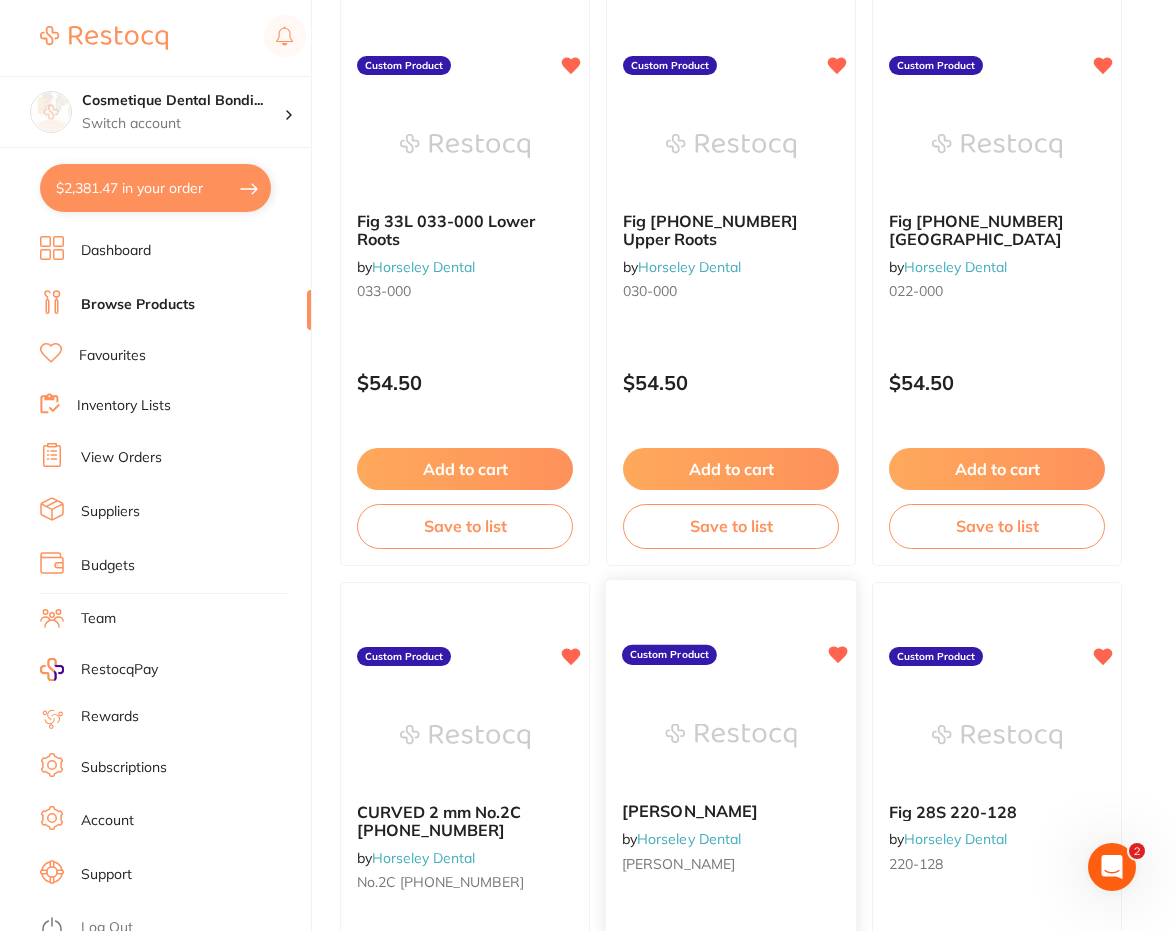 scroll, scrollTop: 900, scrollLeft: 0, axis: vertical 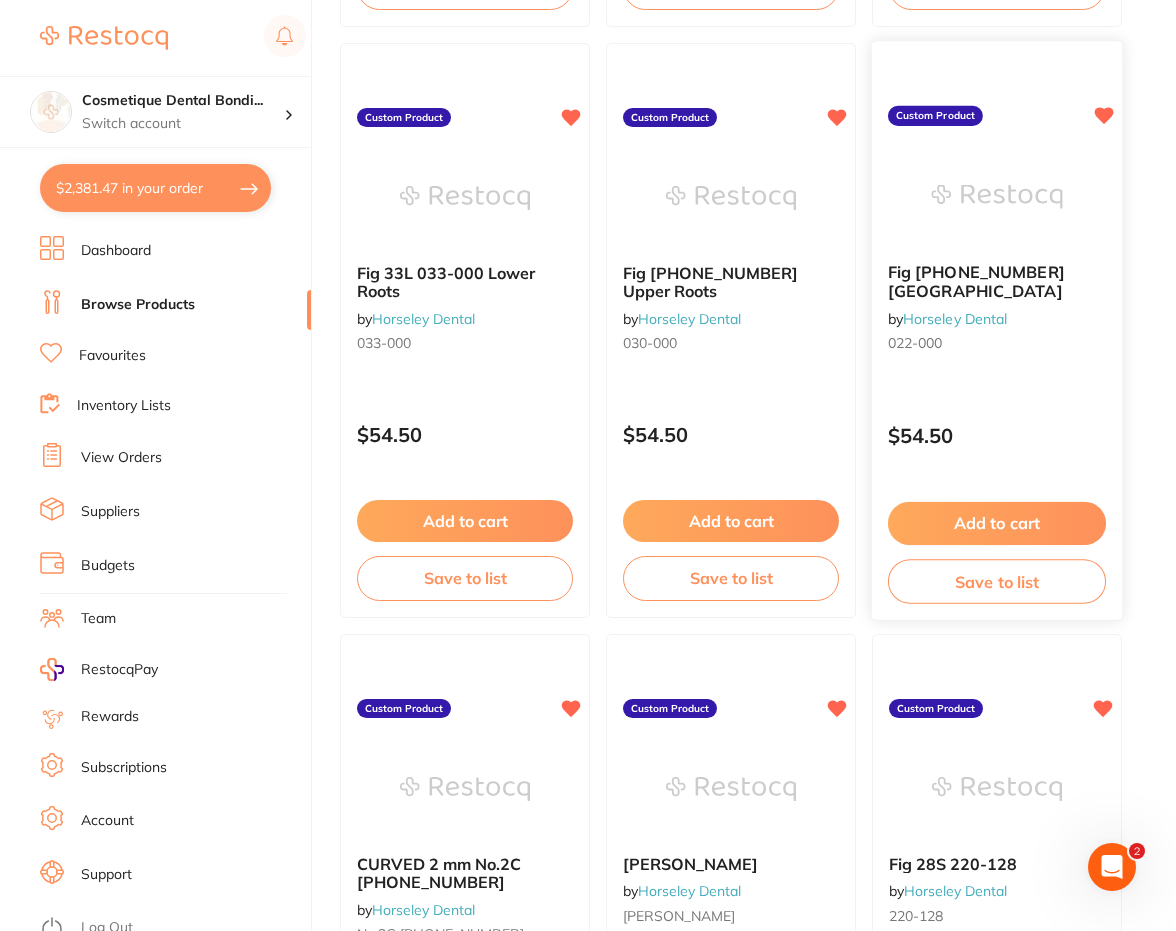 click on "Add to cart" at bounding box center (997, 523) 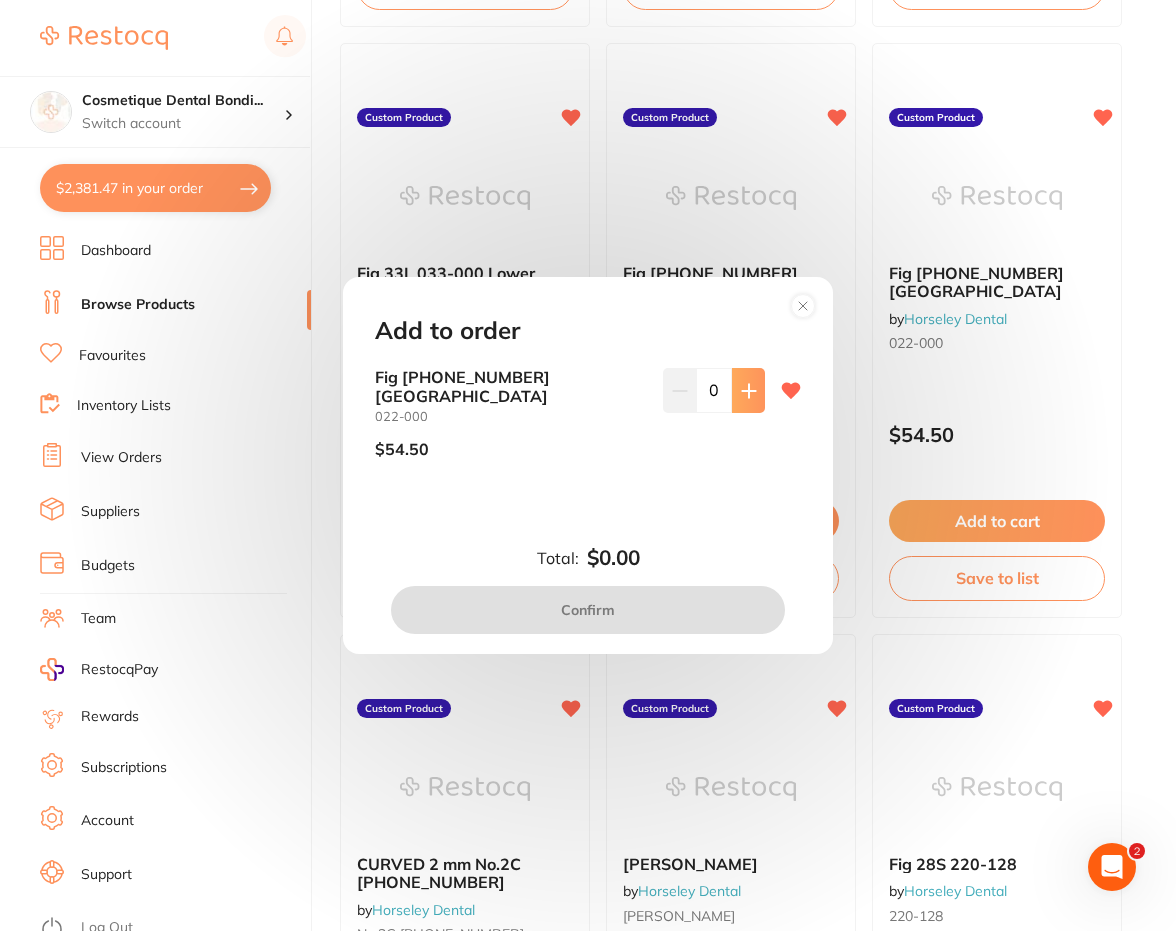 scroll, scrollTop: 0, scrollLeft: 0, axis: both 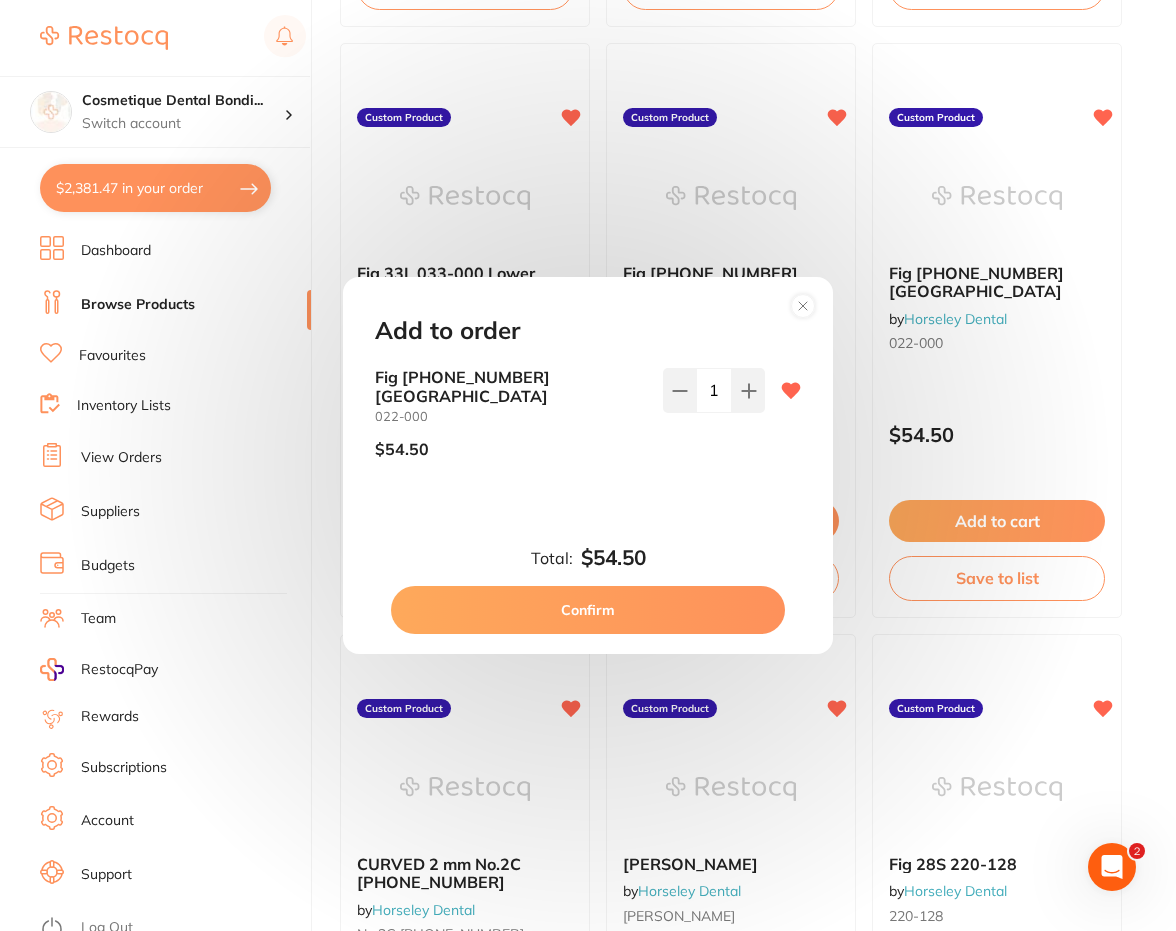 click on "Confirm" at bounding box center [588, 610] 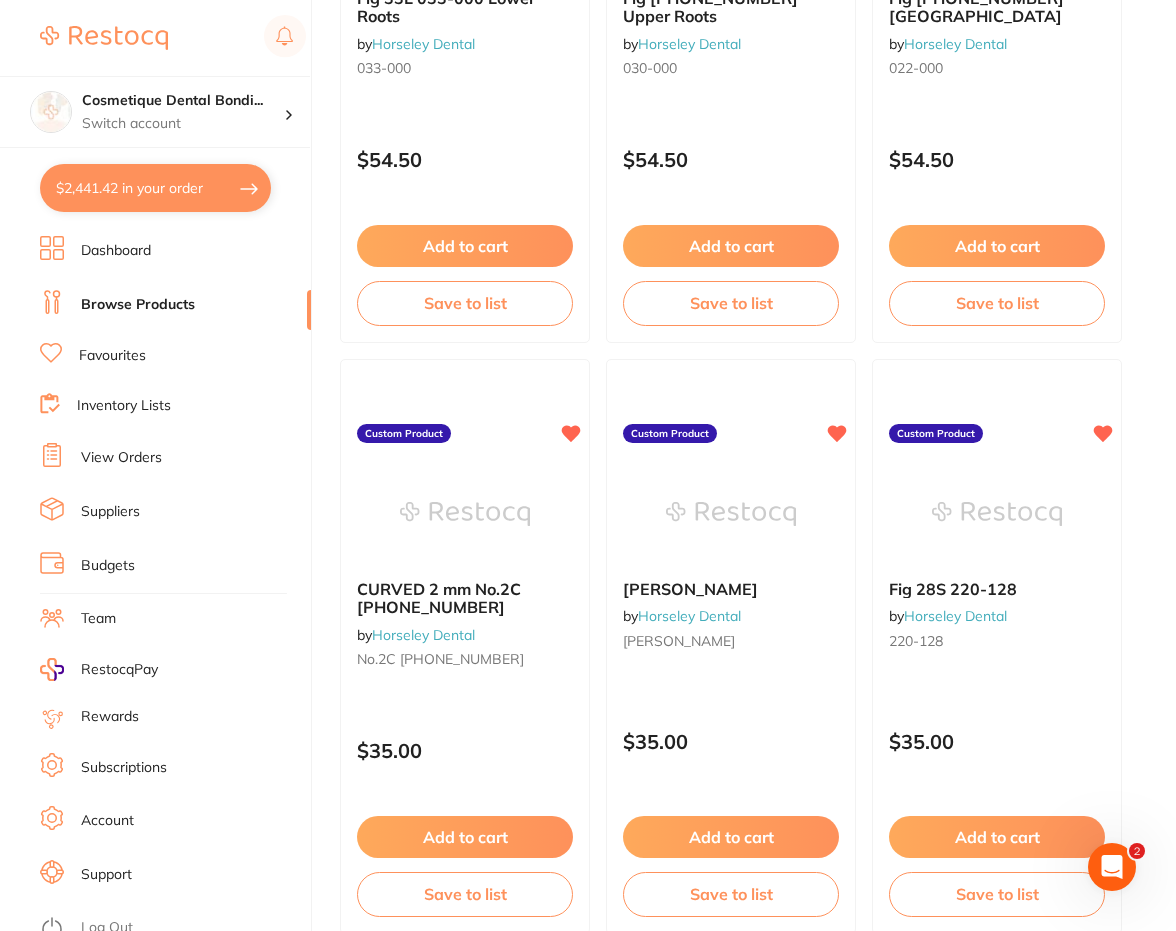 scroll, scrollTop: 1300, scrollLeft: 0, axis: vertical 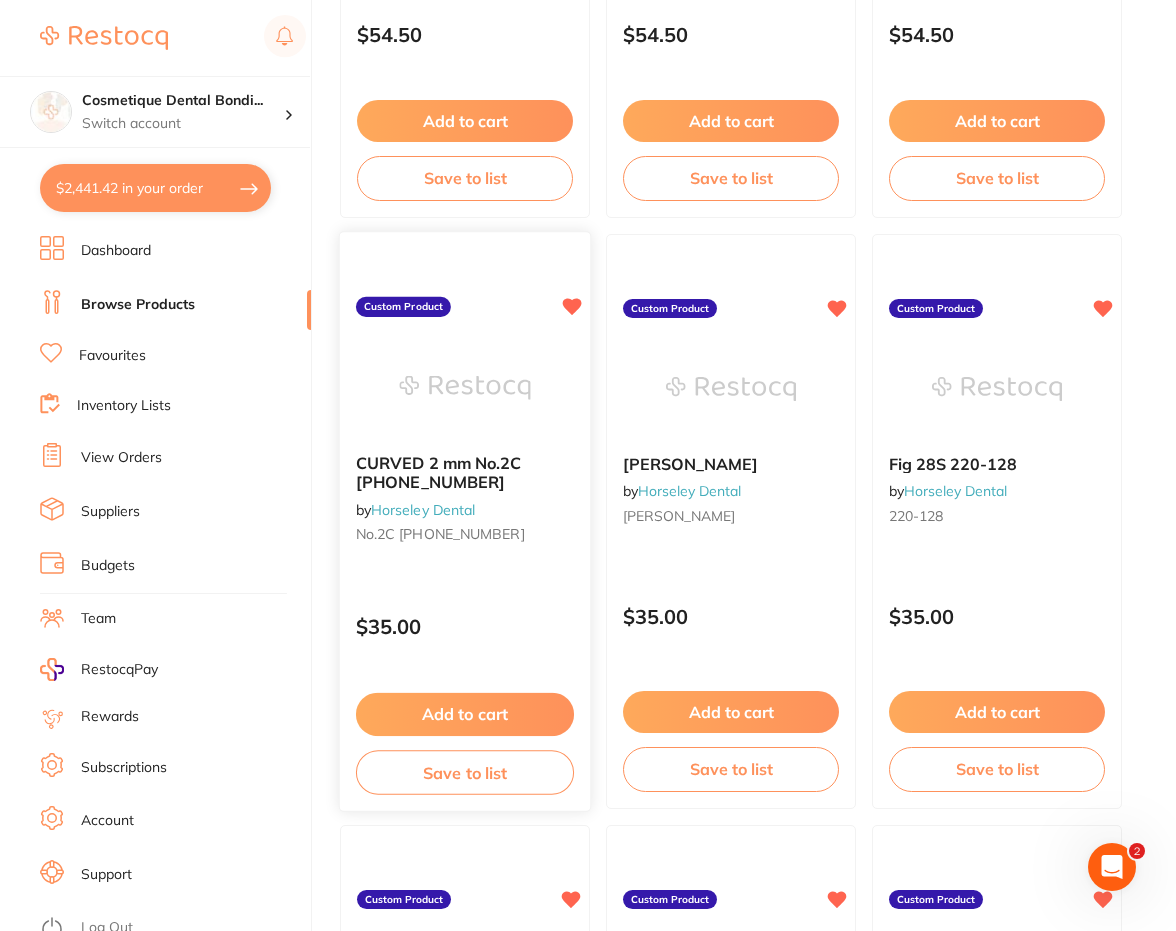 click on "Add to cart" at bounding box center [465, 714] 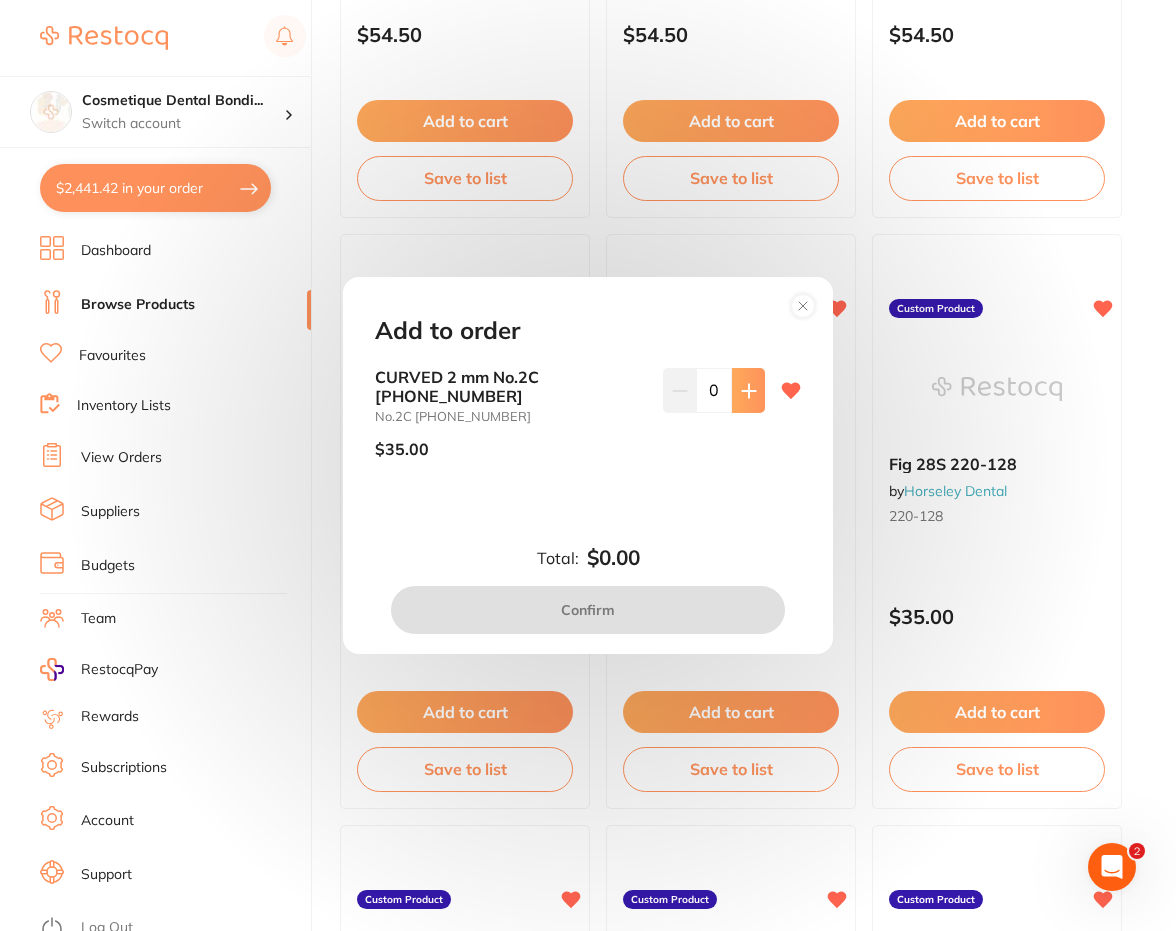 scroll, scrollTop: 0, scrollLeft: 0, axis: both 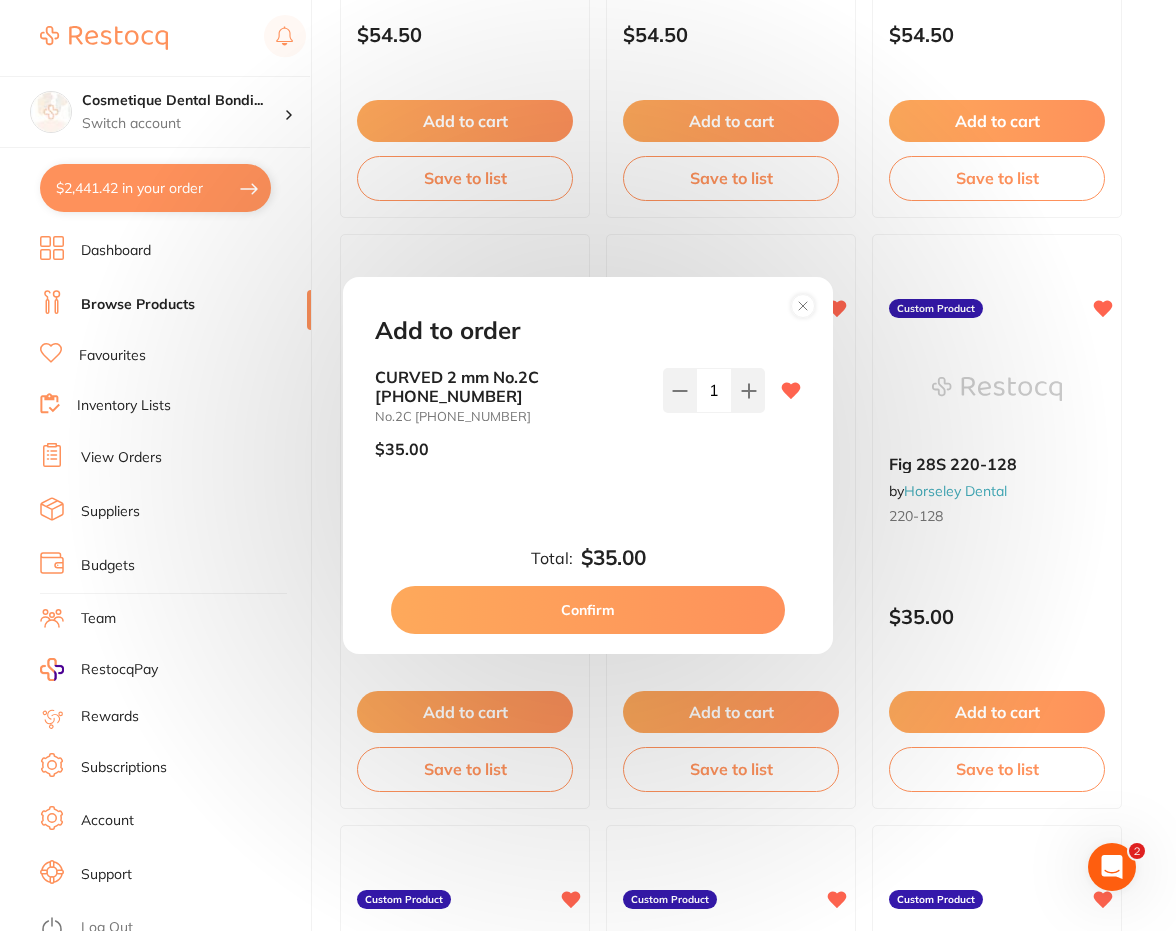 click on "Confirm" at bounding box center (588, 610) 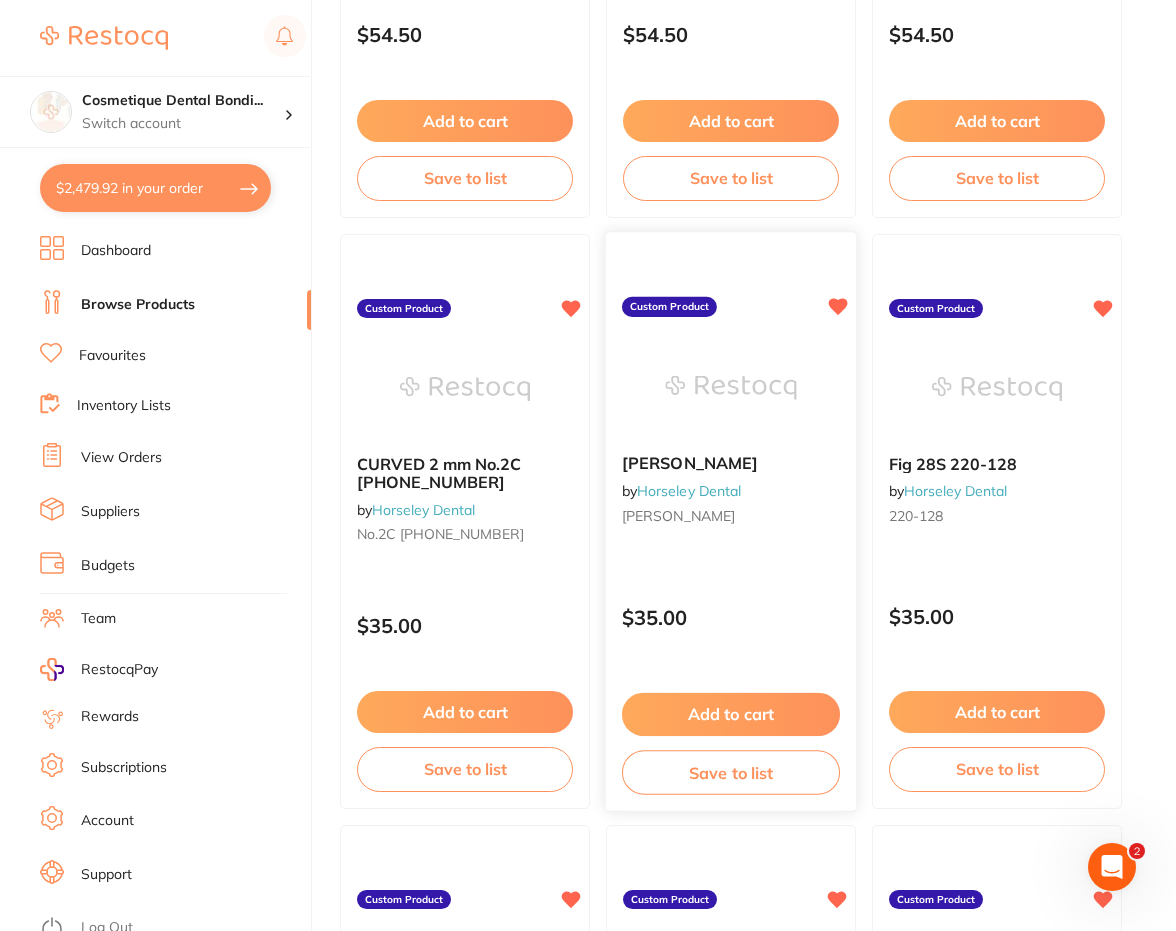 click on "Add to cart" at bounding box center [731, 714] 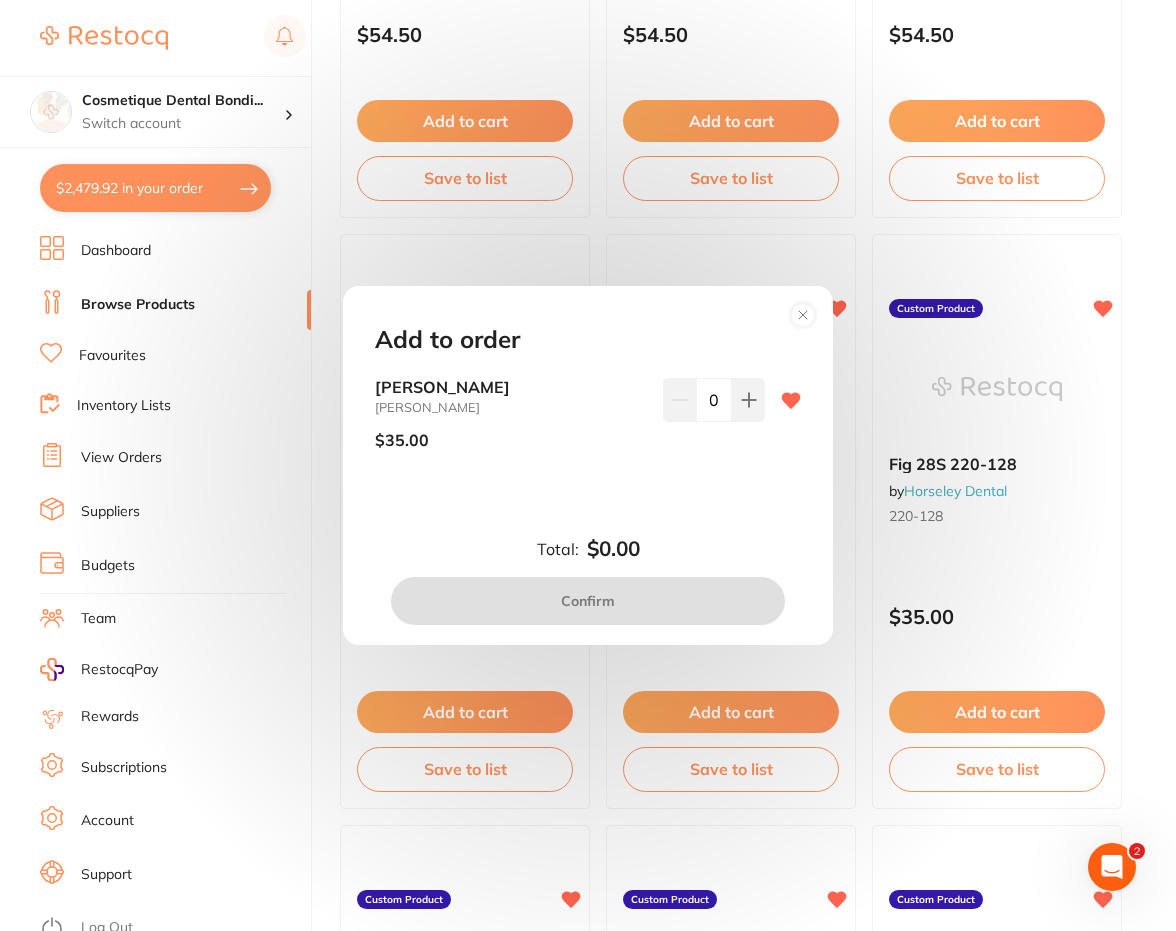 scroll, scrollTop: 0, scrollLeft: 0, axis: both 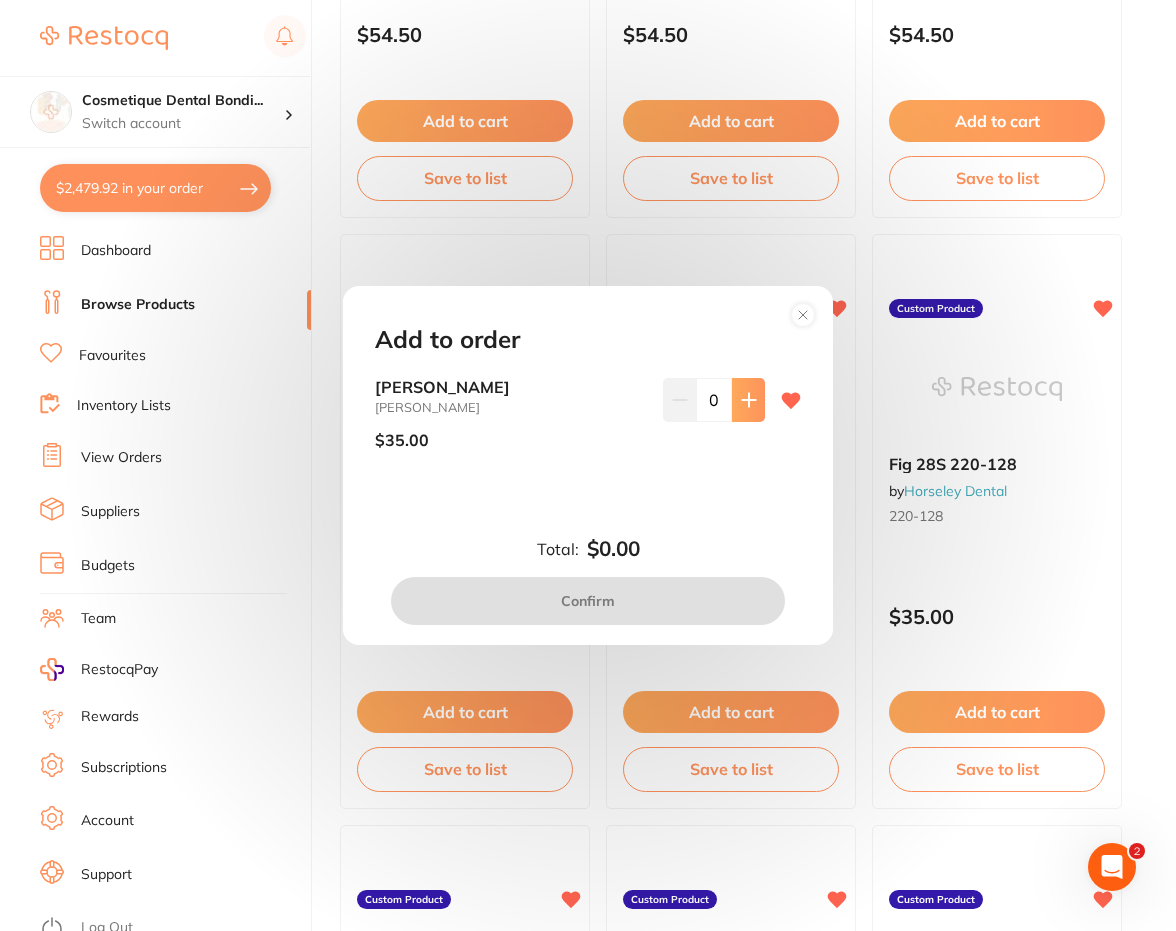 click 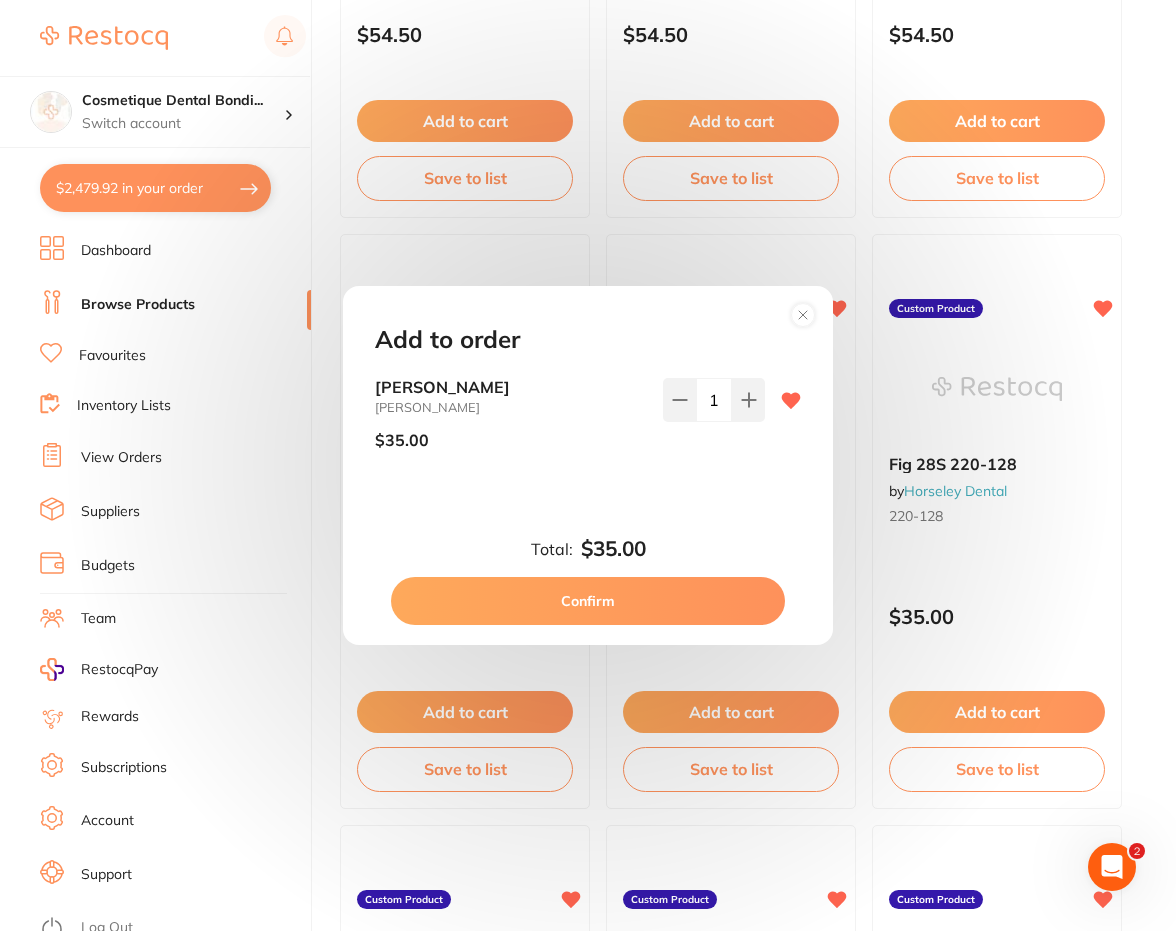 click on "Confirm" at bounding box center (588, 601) 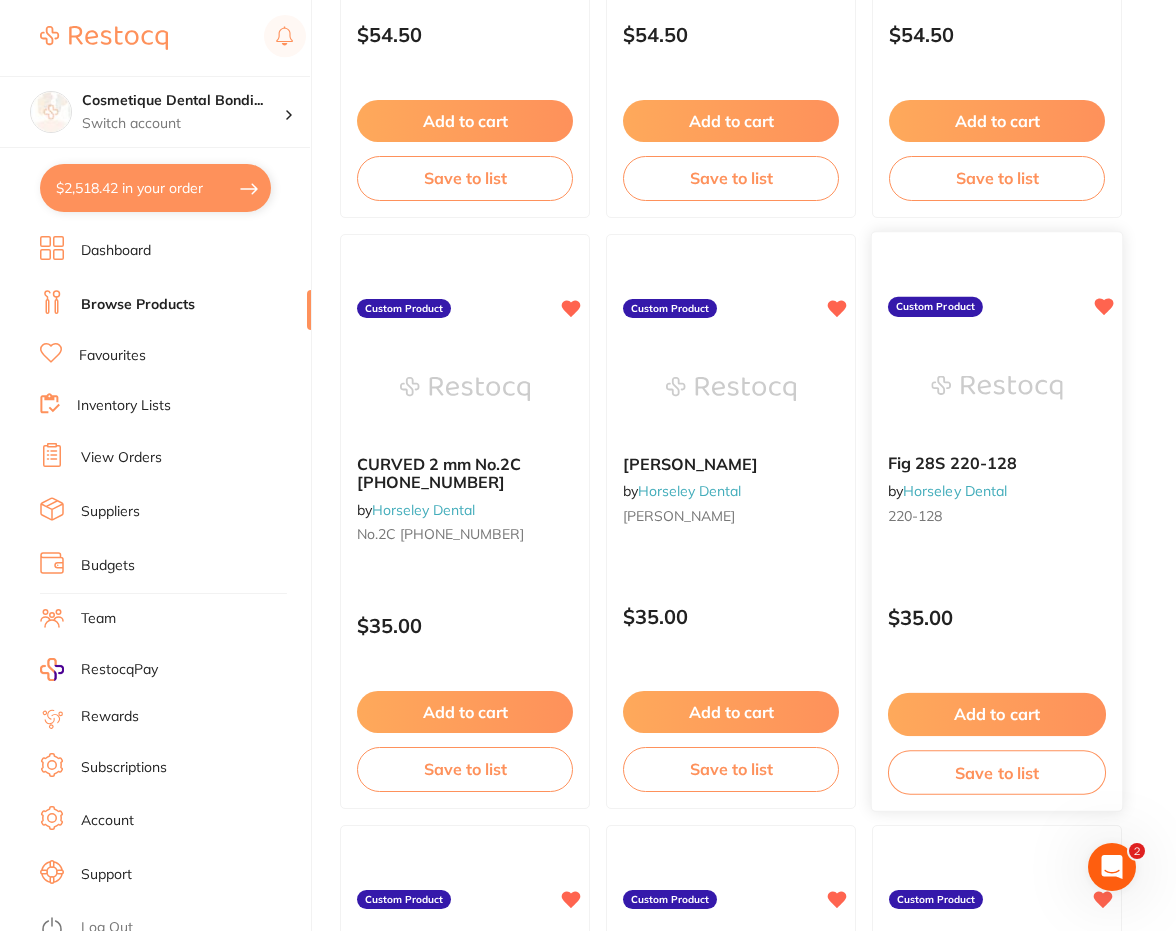 click on "Add to cart" at bounding box center (997, 714) 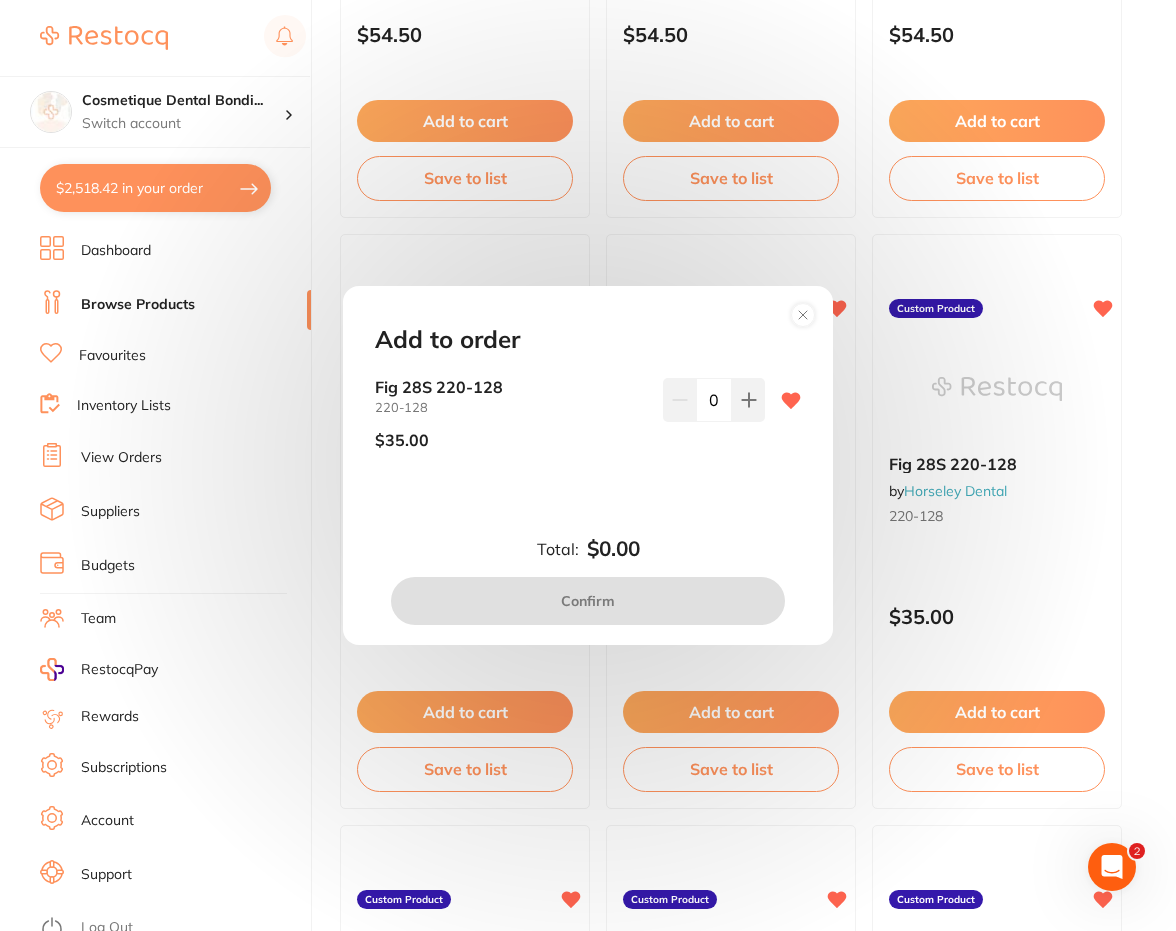 scroll, scrollTop: 0, scrollLeft: 0, axis: both 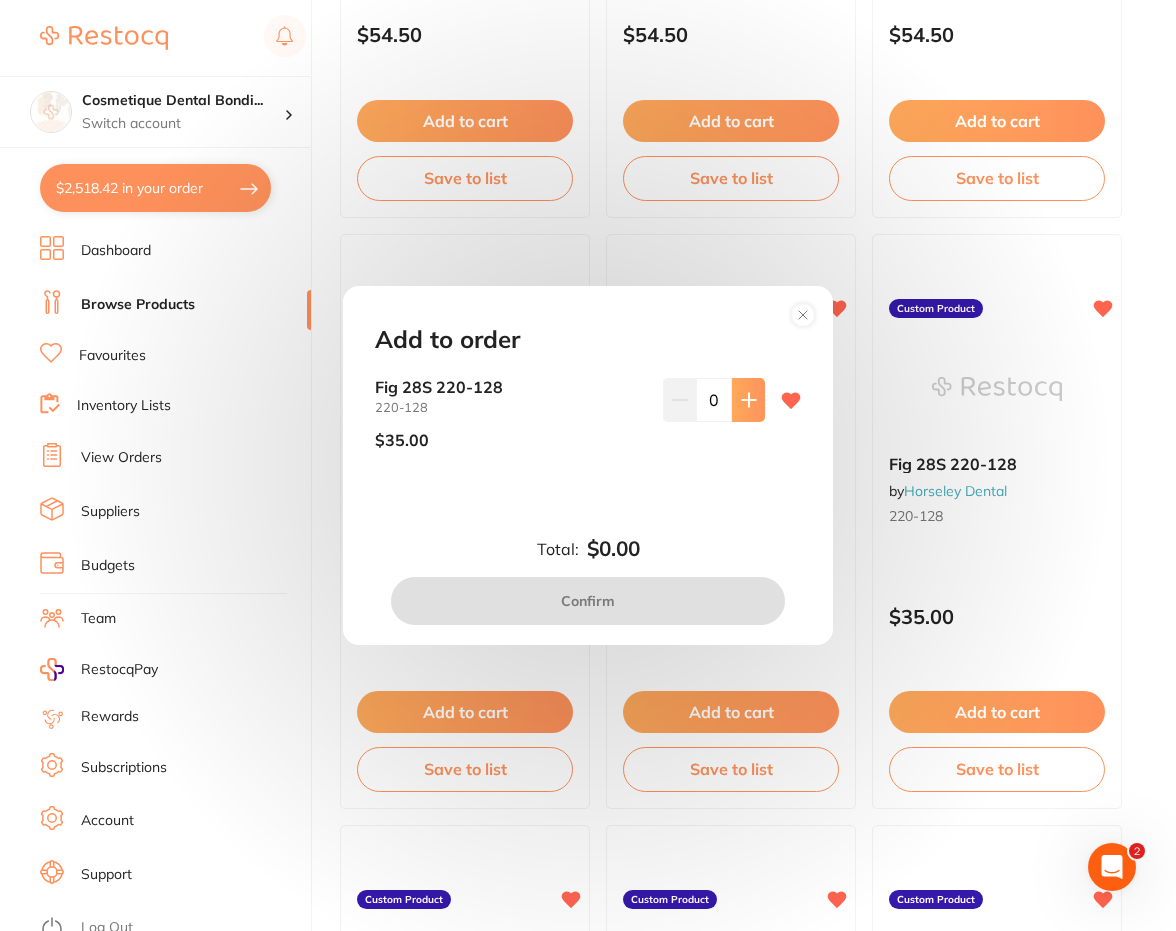click 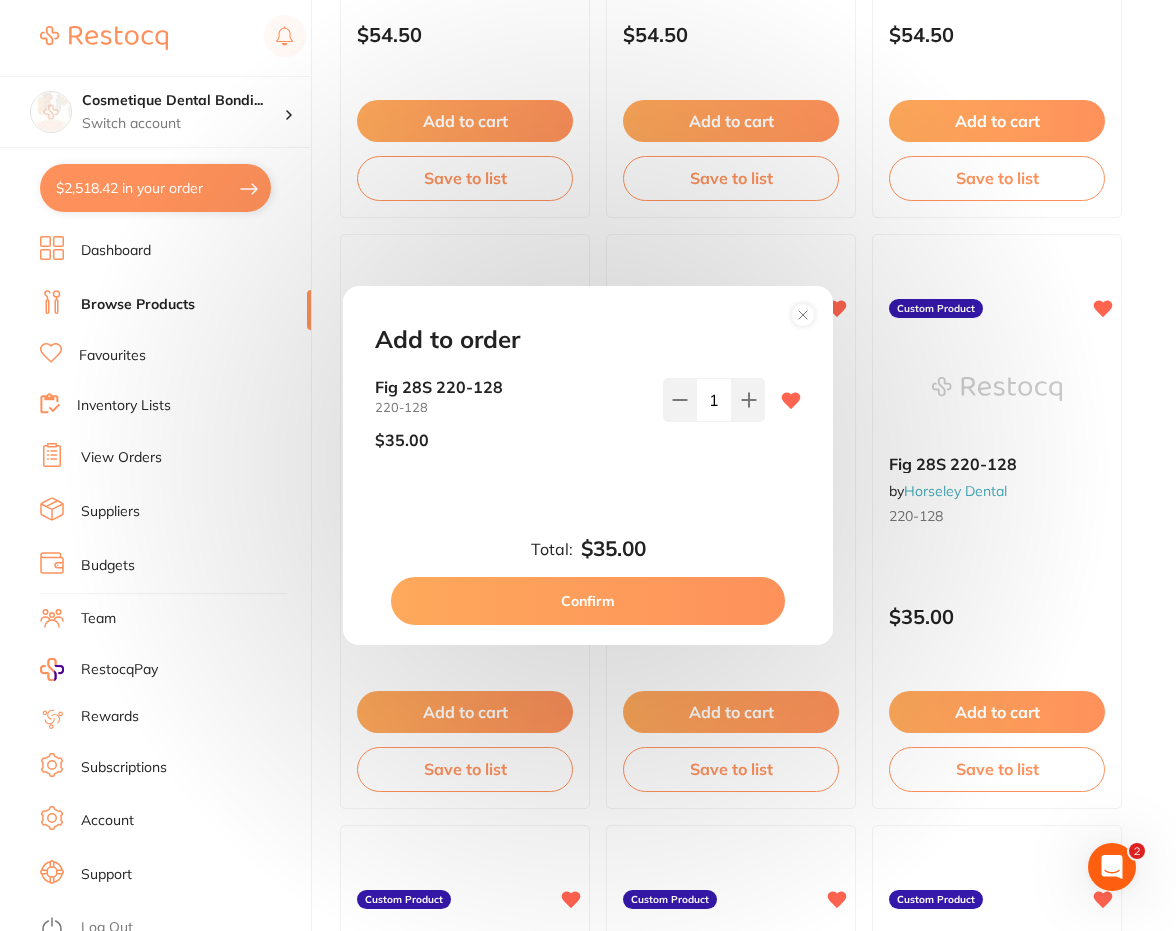 click on "Confirm" at bounding box center [588, 601] 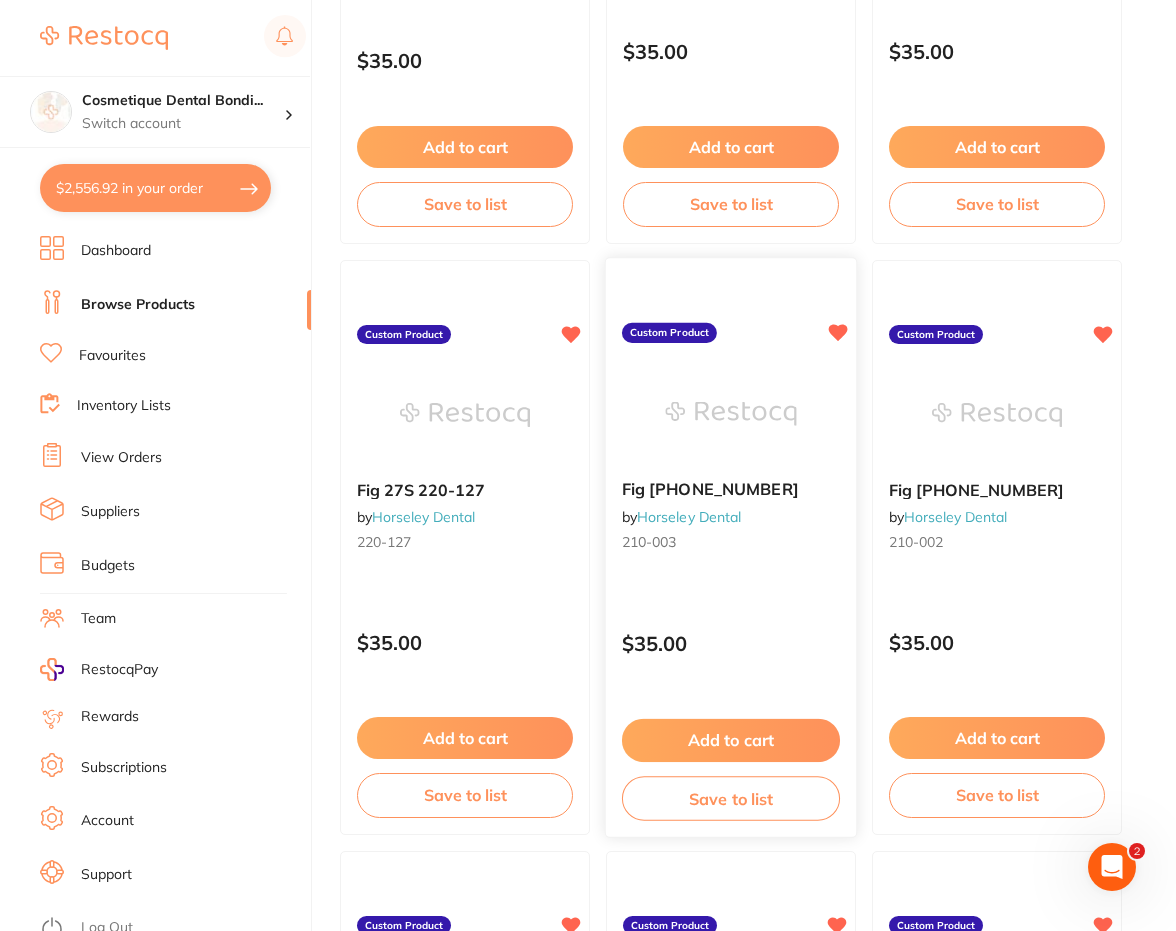scroll, scrollTop: 1900, scrollLeft: 0, axis: vertical 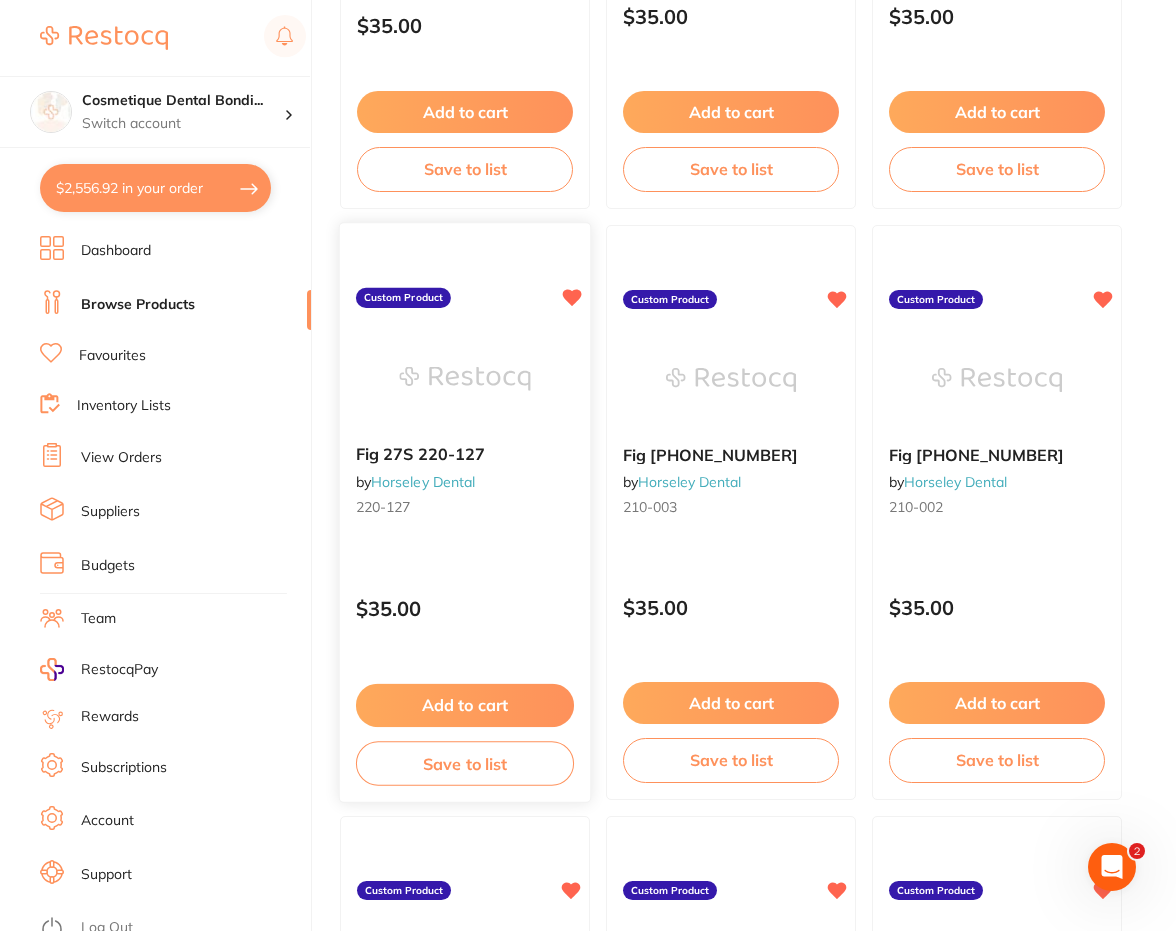 click on "Add to cart" at bounding box center (465, 705) 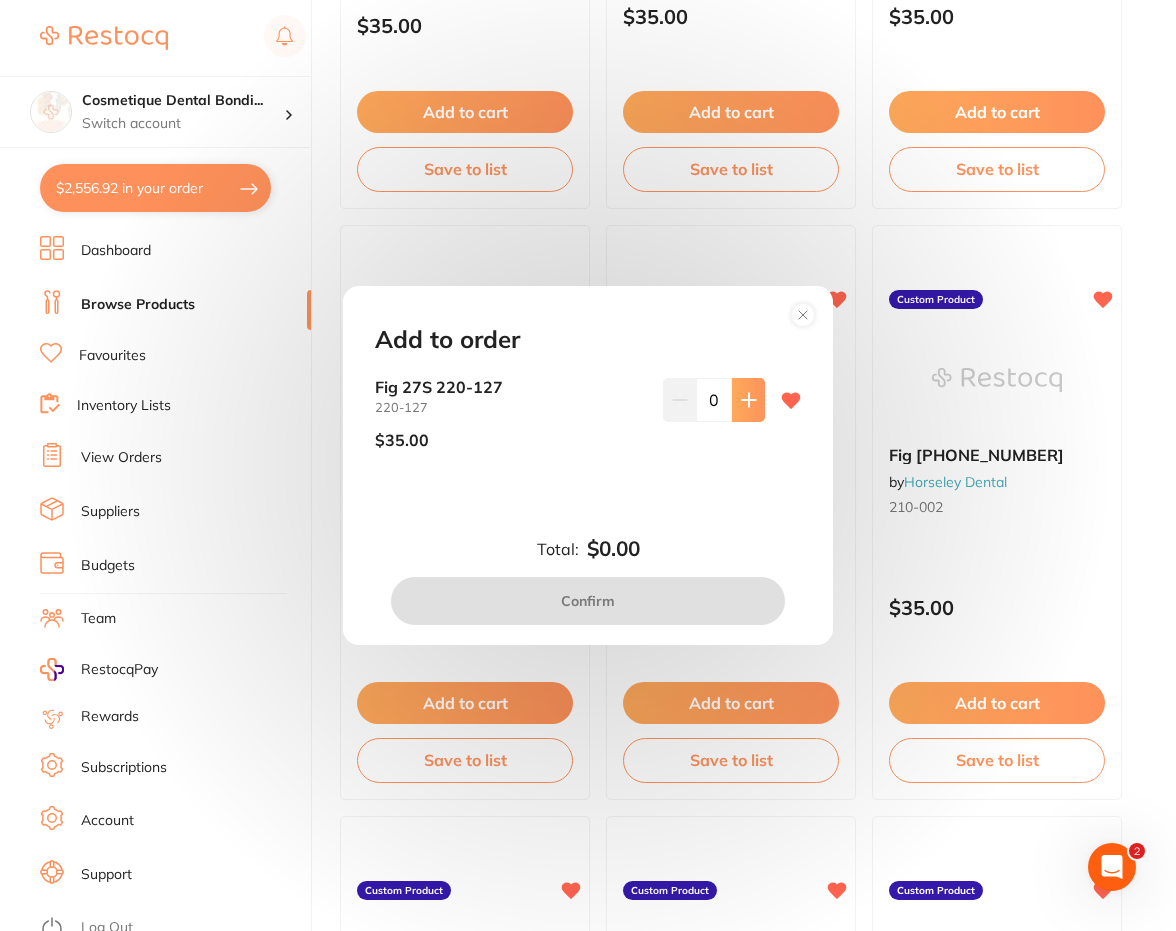 scroll, scrollTop: 0, scrollLeft: 0, axis: both 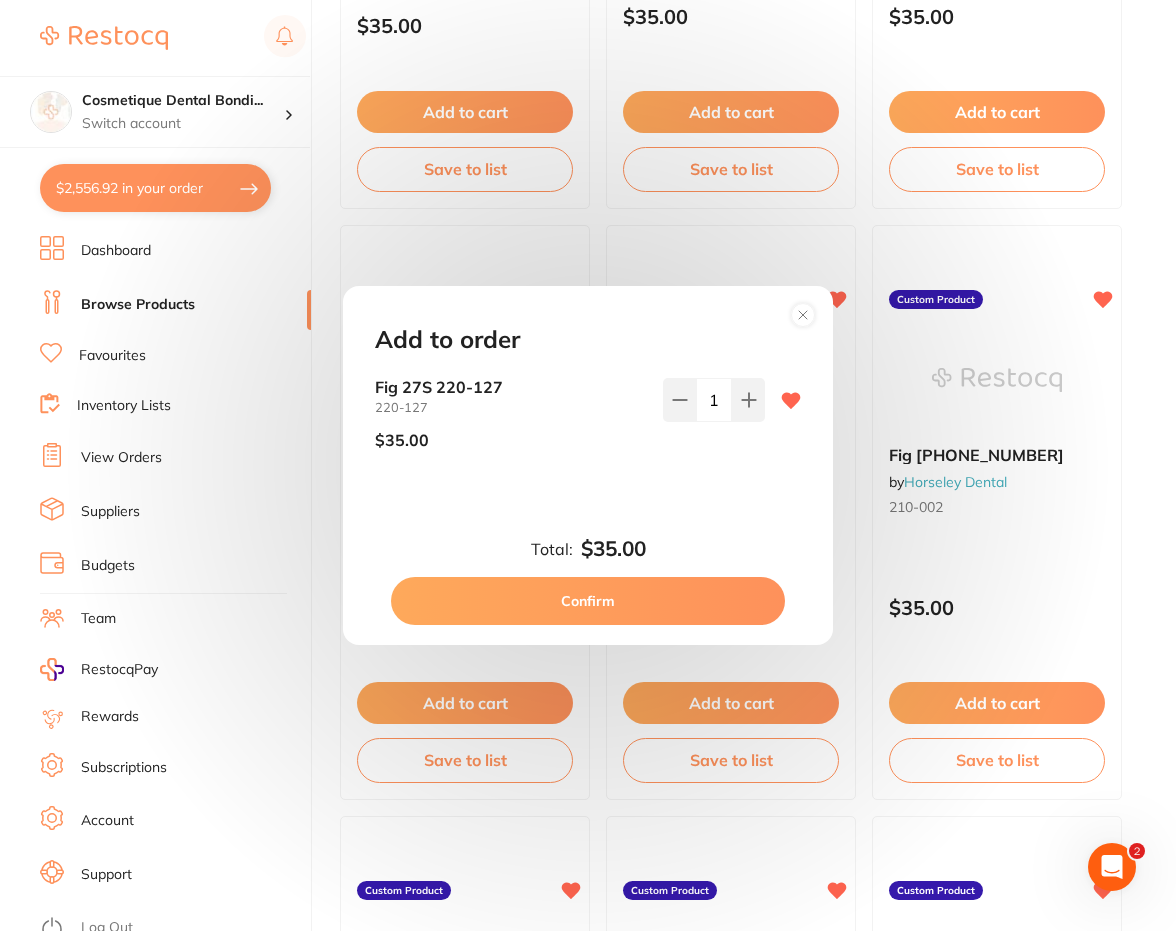 click on "Confirm" at bounding box center [588, 601] 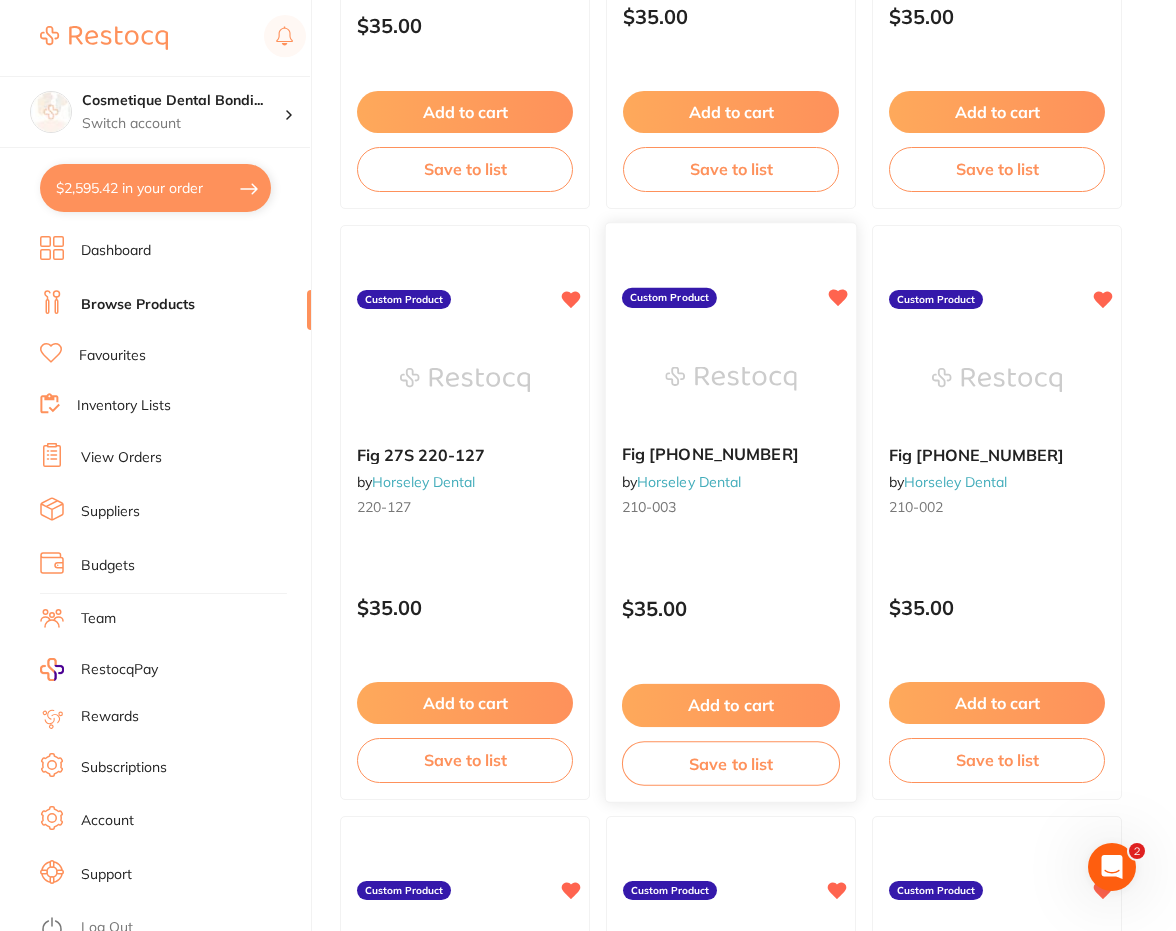 click on "Add to cart" at bounding box center (731, 705) 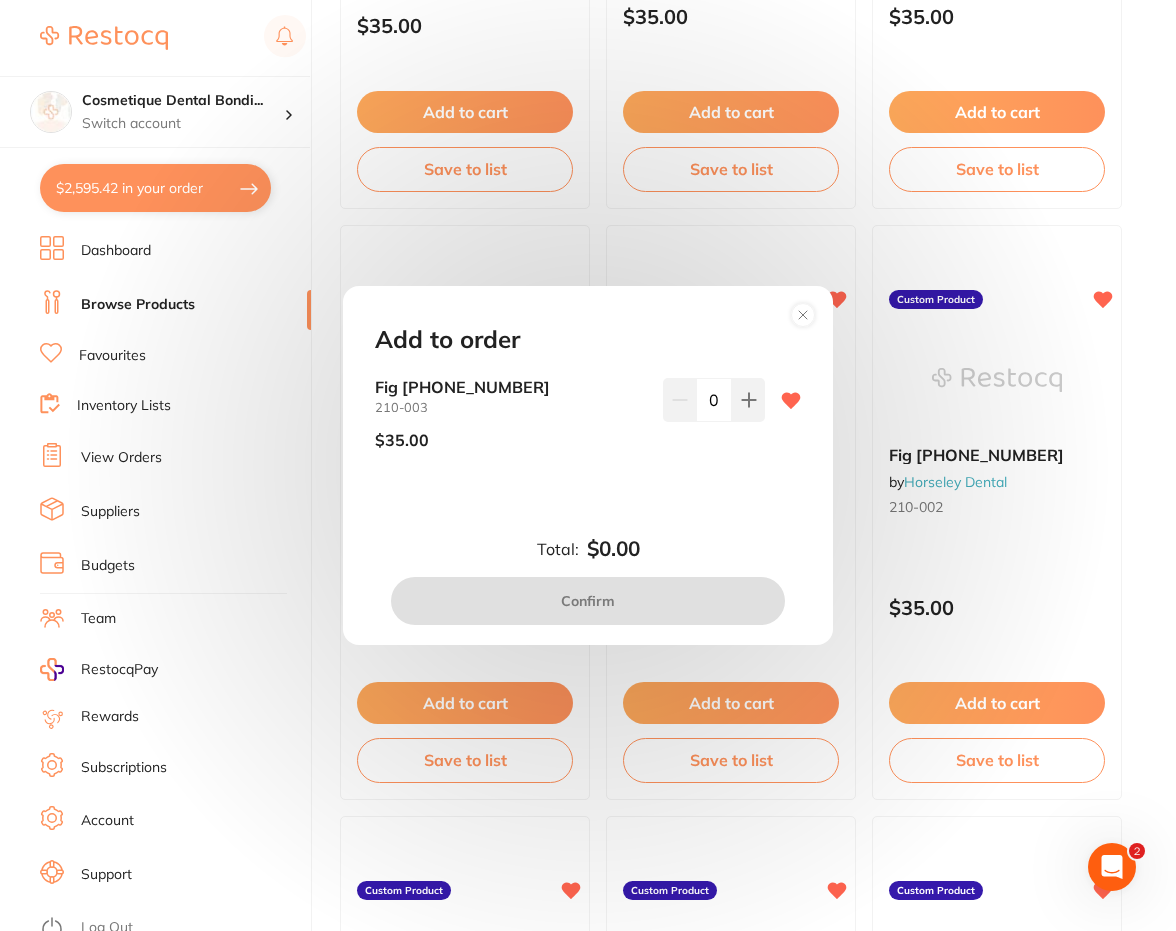 scroll, scrollTop: 0, scrollLeft: 0, axis: both 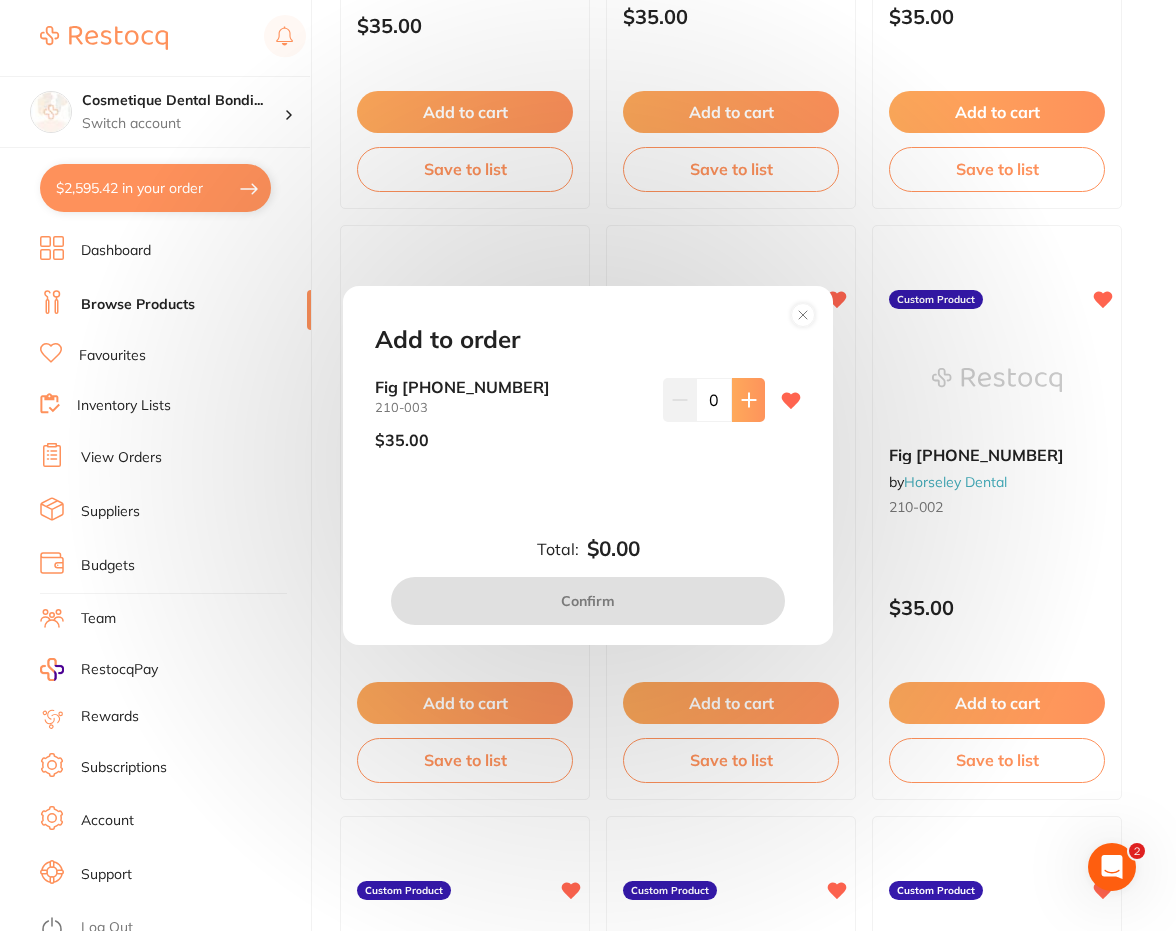 click 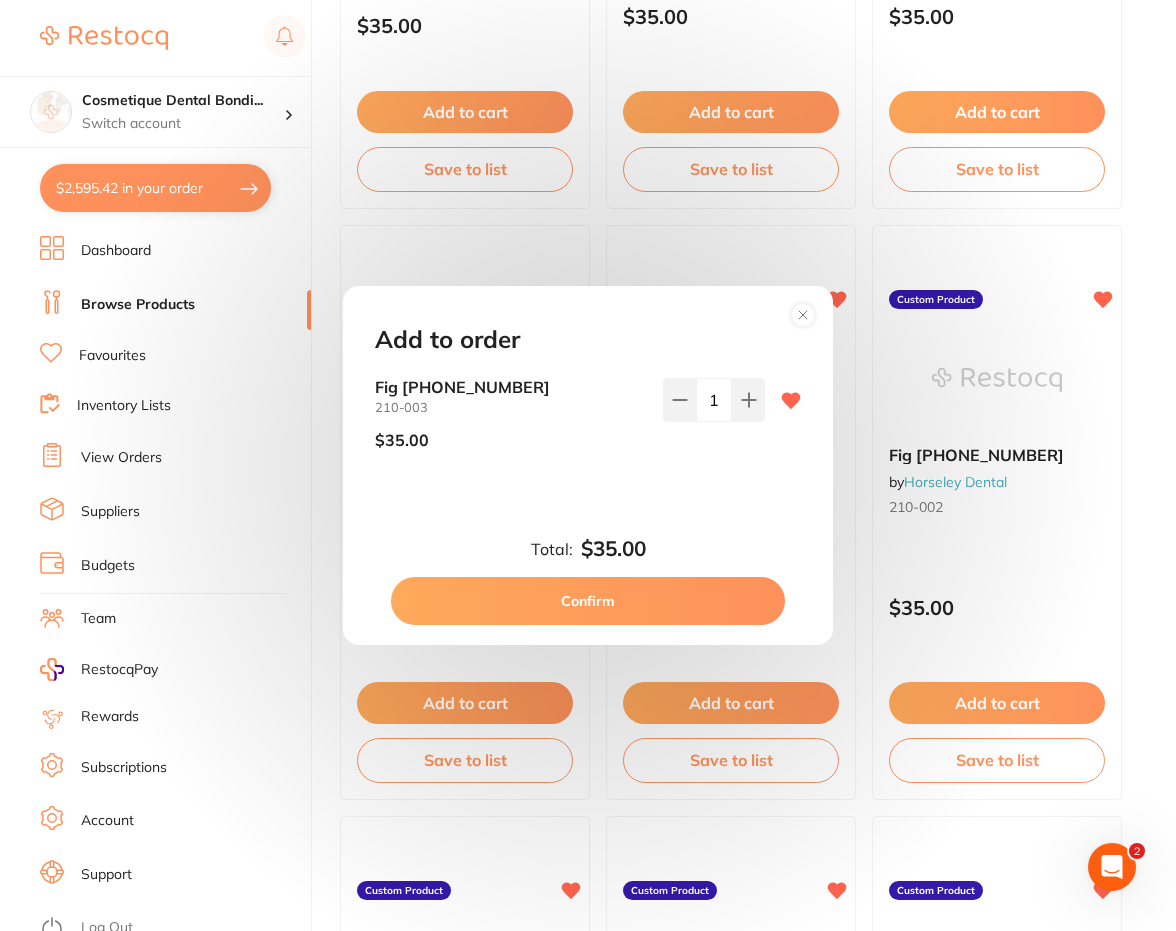 click on "Confirm" at bounding box center (588, 601) 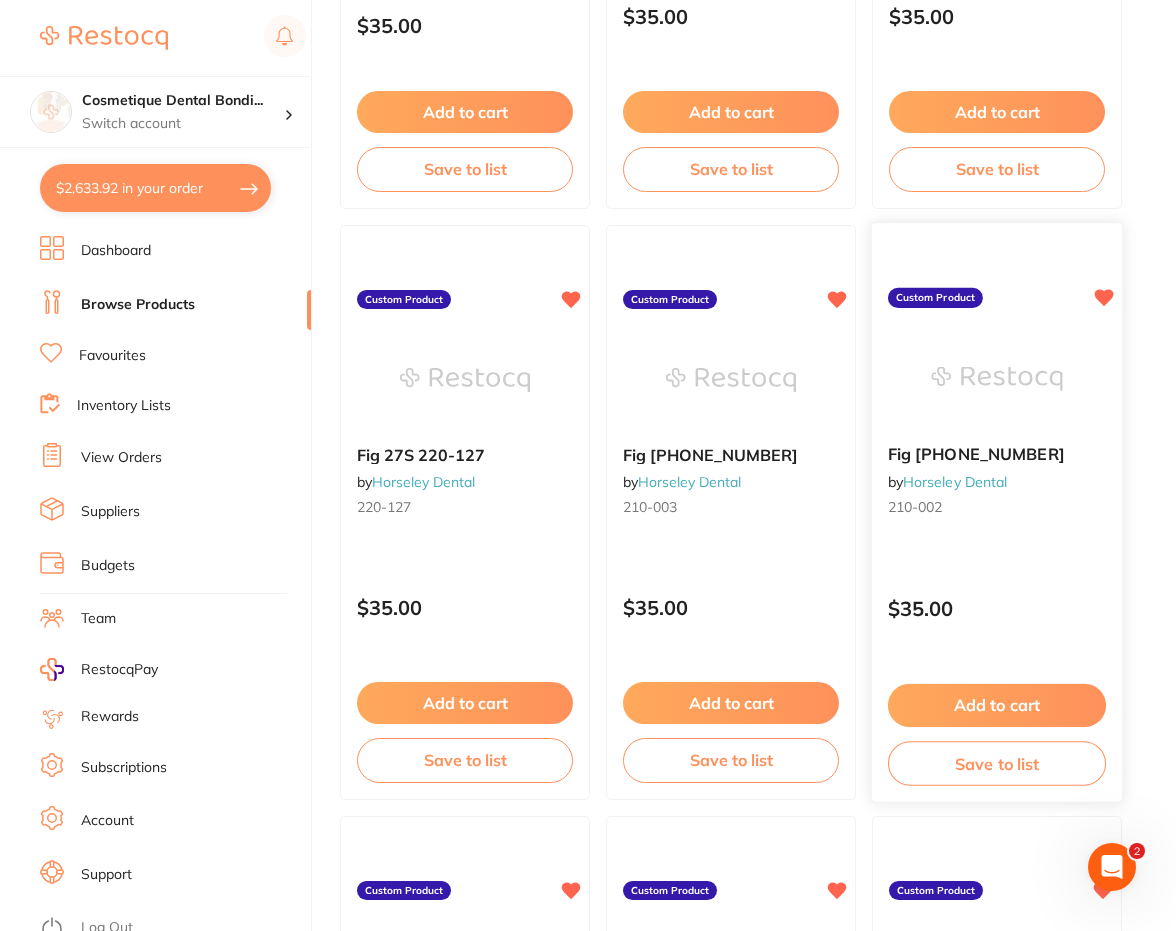 click on "Add to cart" at bounding box center [997, 705] 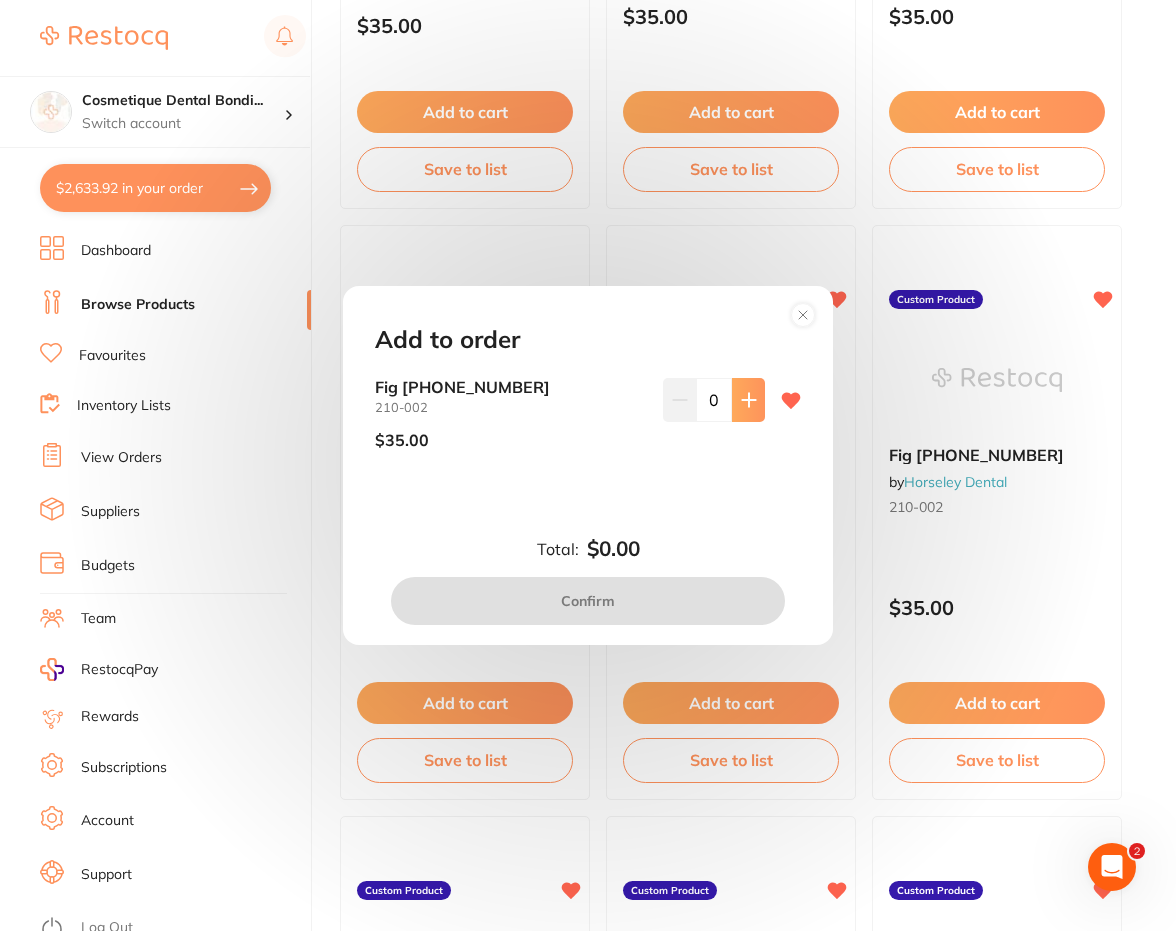 scroll, scrollTop: 0, scrollLeft: 0, axis: both 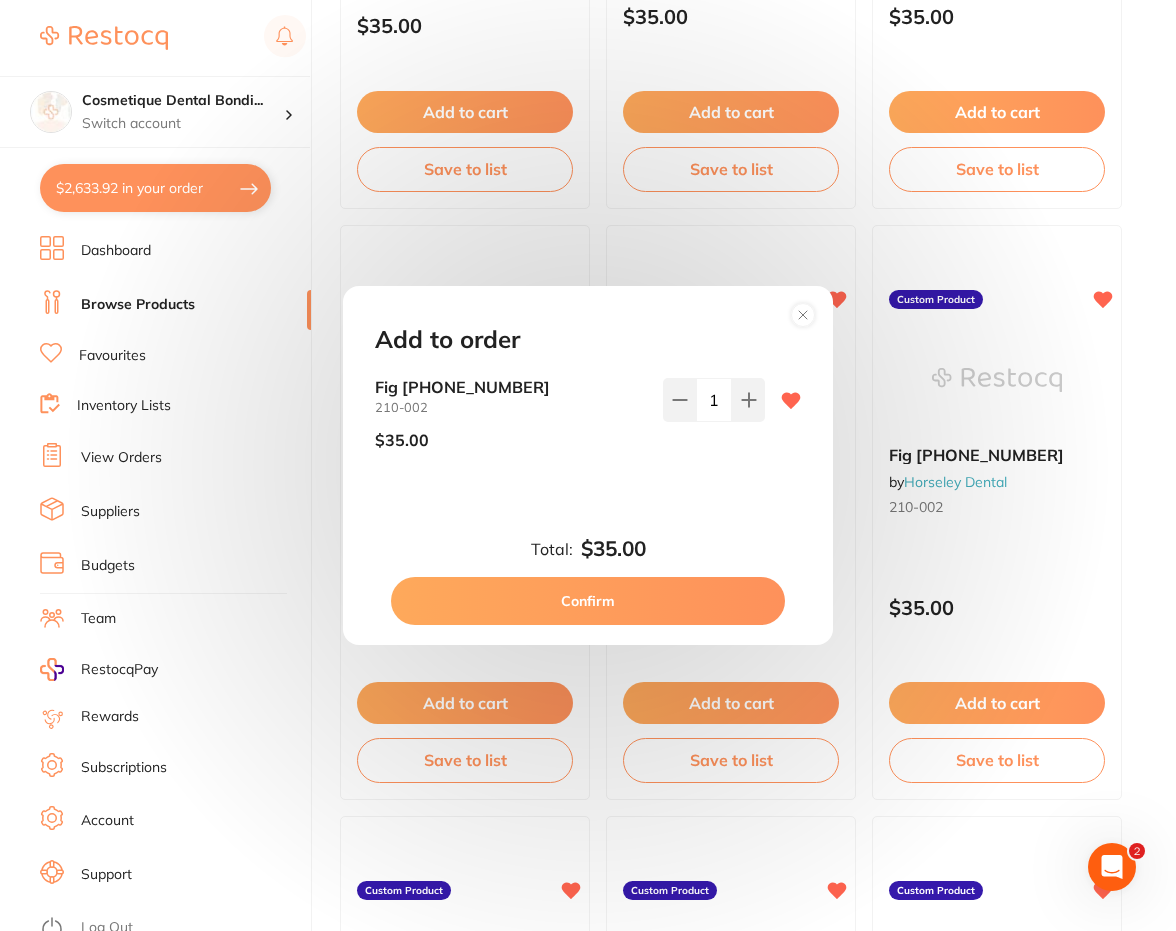 click on "Confirm" at bounding box center [588, 601] 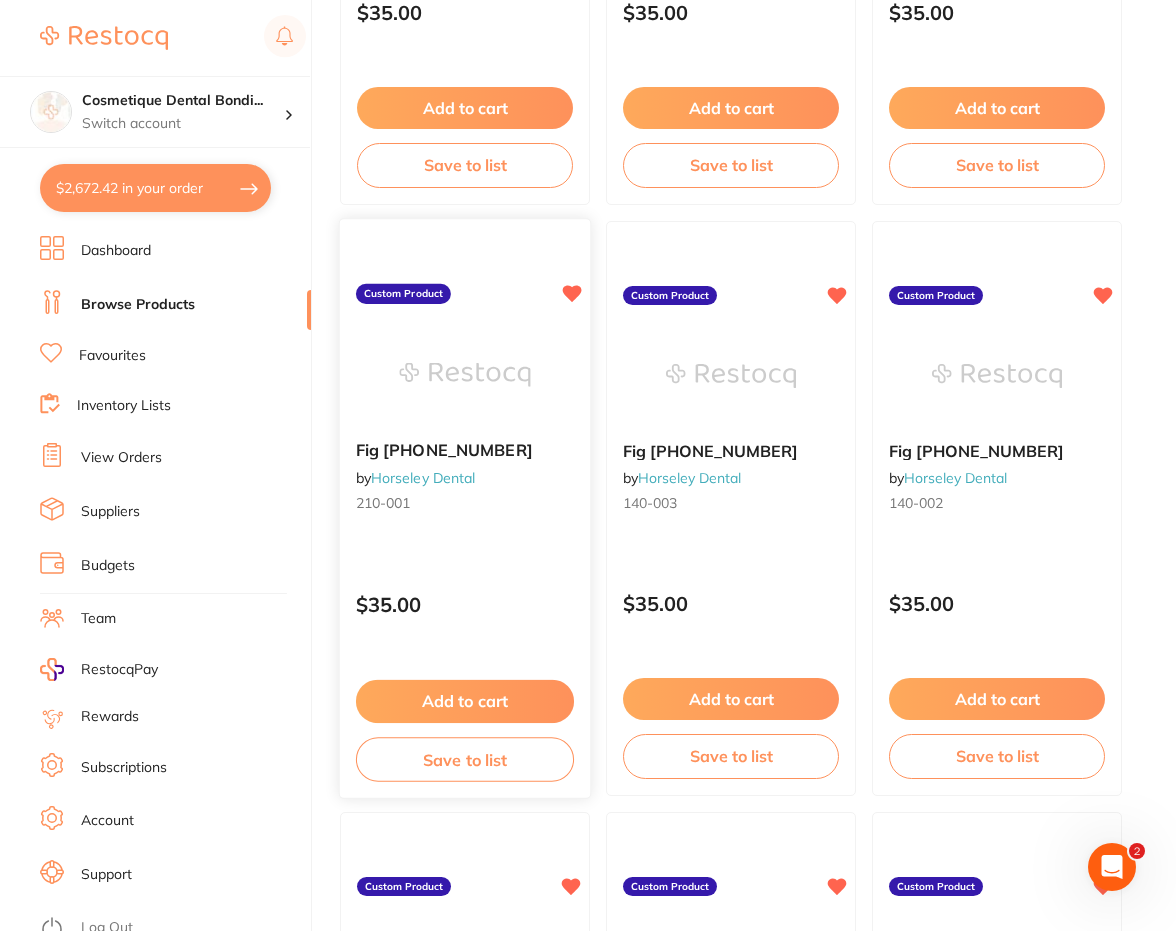 scroll, scrollTop: 2500, scrollLeft: 0, axis: vertical 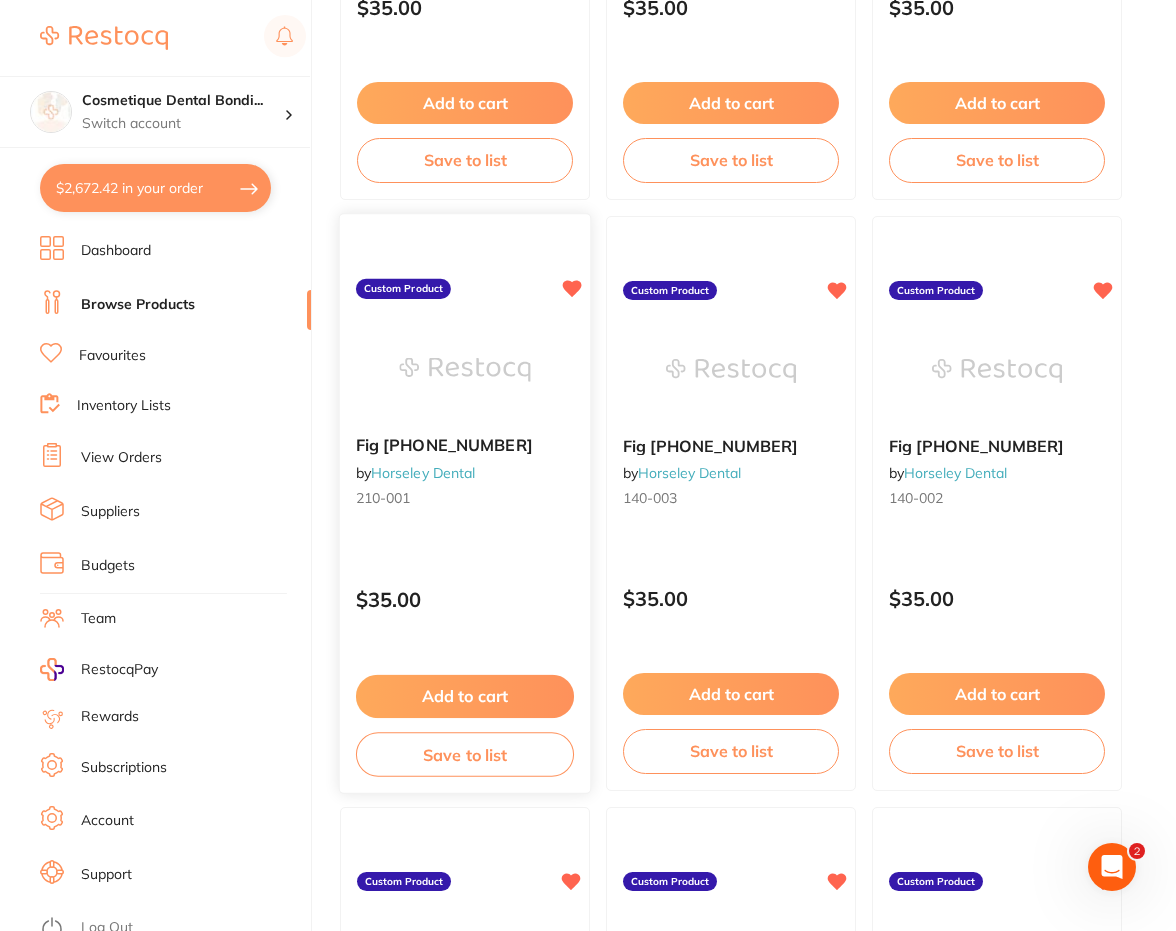 click on "Add to cart" at bounding box center [465, 696] 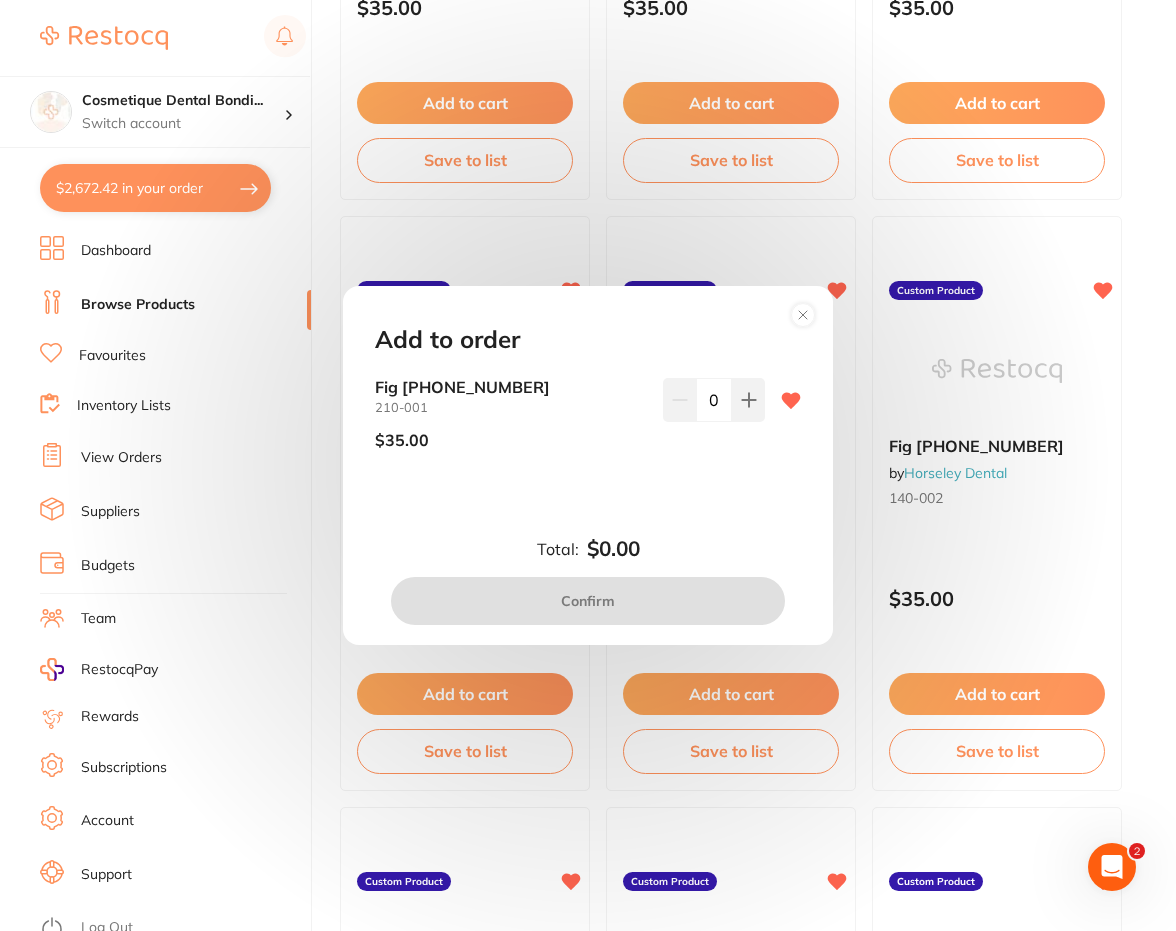 scroll, scrollTop: 0, scrollLeft: 0, axis: both 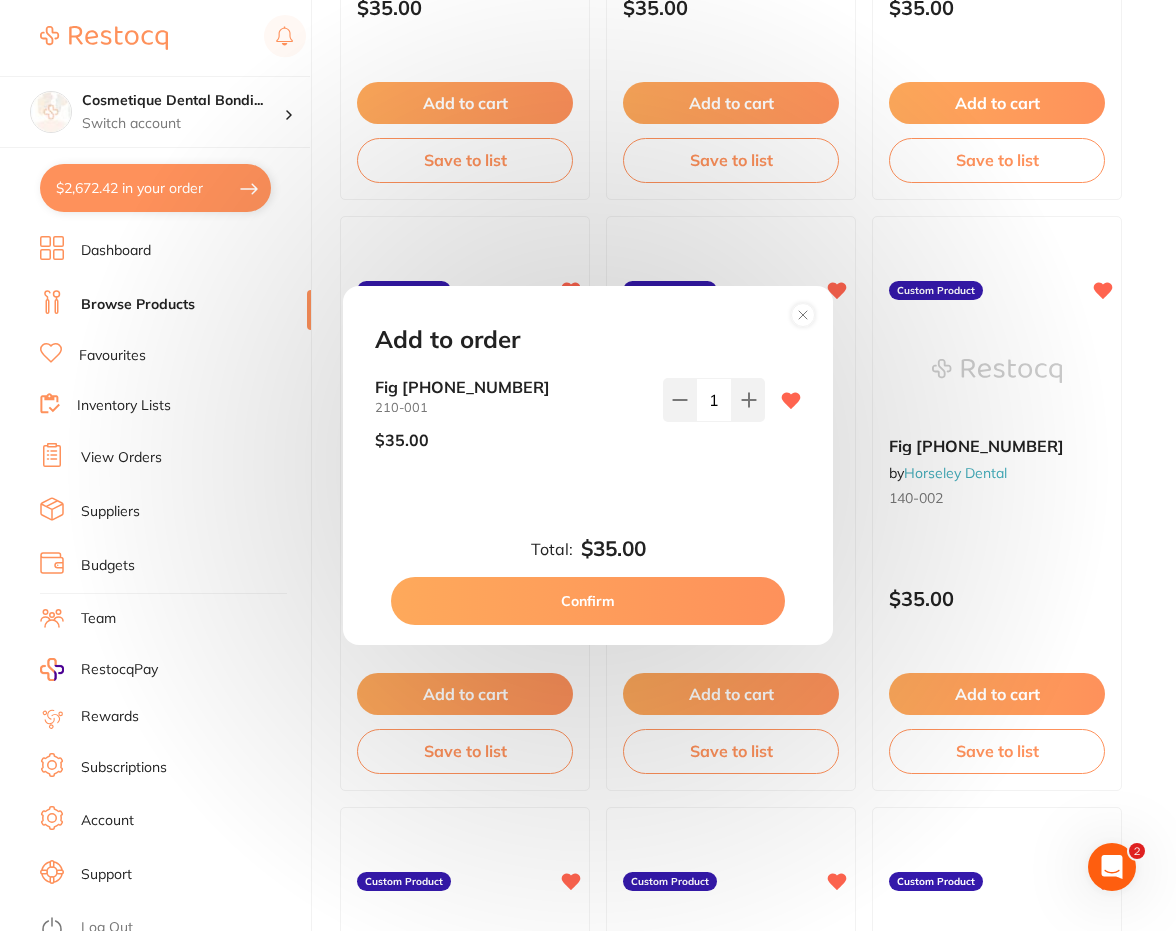 click on "Confirm" at bounding box center [588, 601] 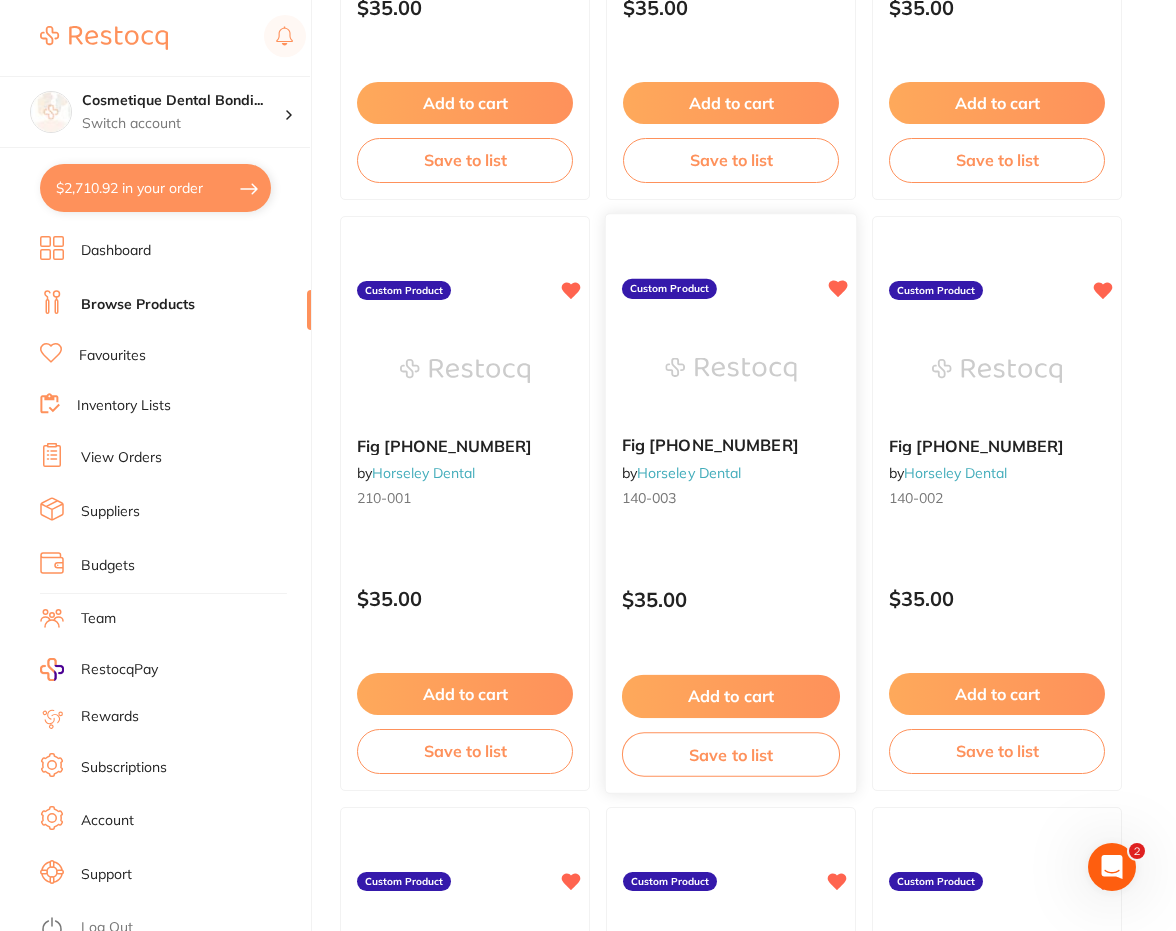 click on "Add to cart" at bounding box center (731, 696) 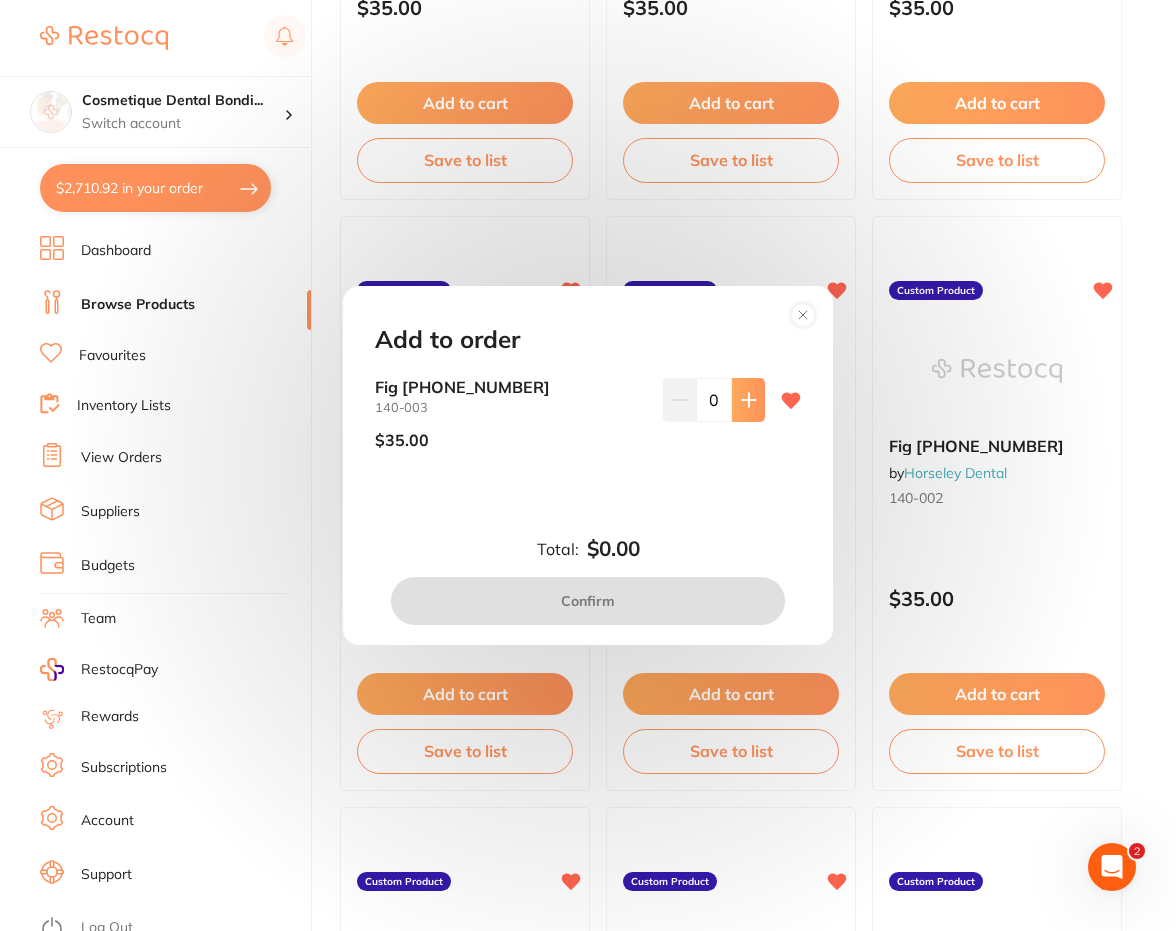 scroll, scrollTop: 0, scrollLeft: 0, axis: both 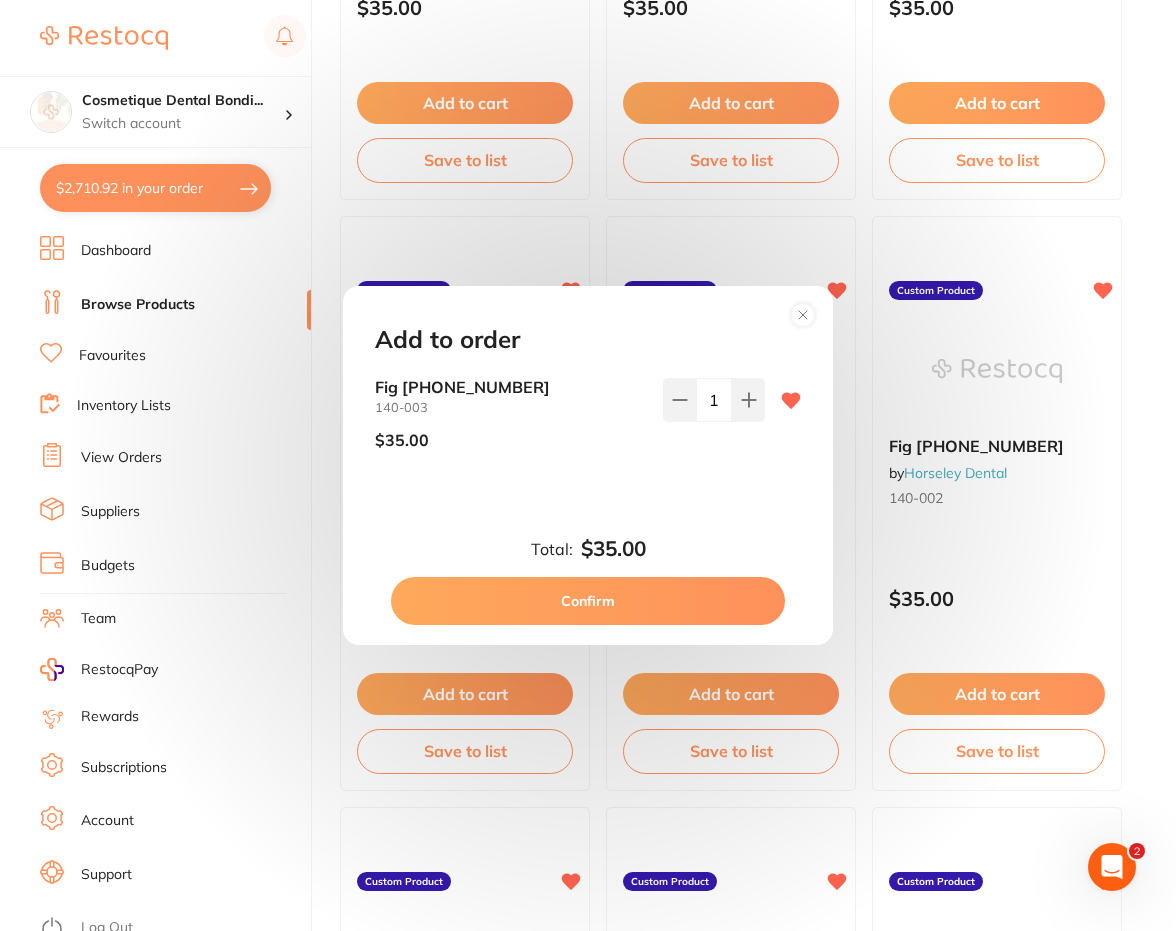 click on "Confirm" at bounding box center [588, 601] 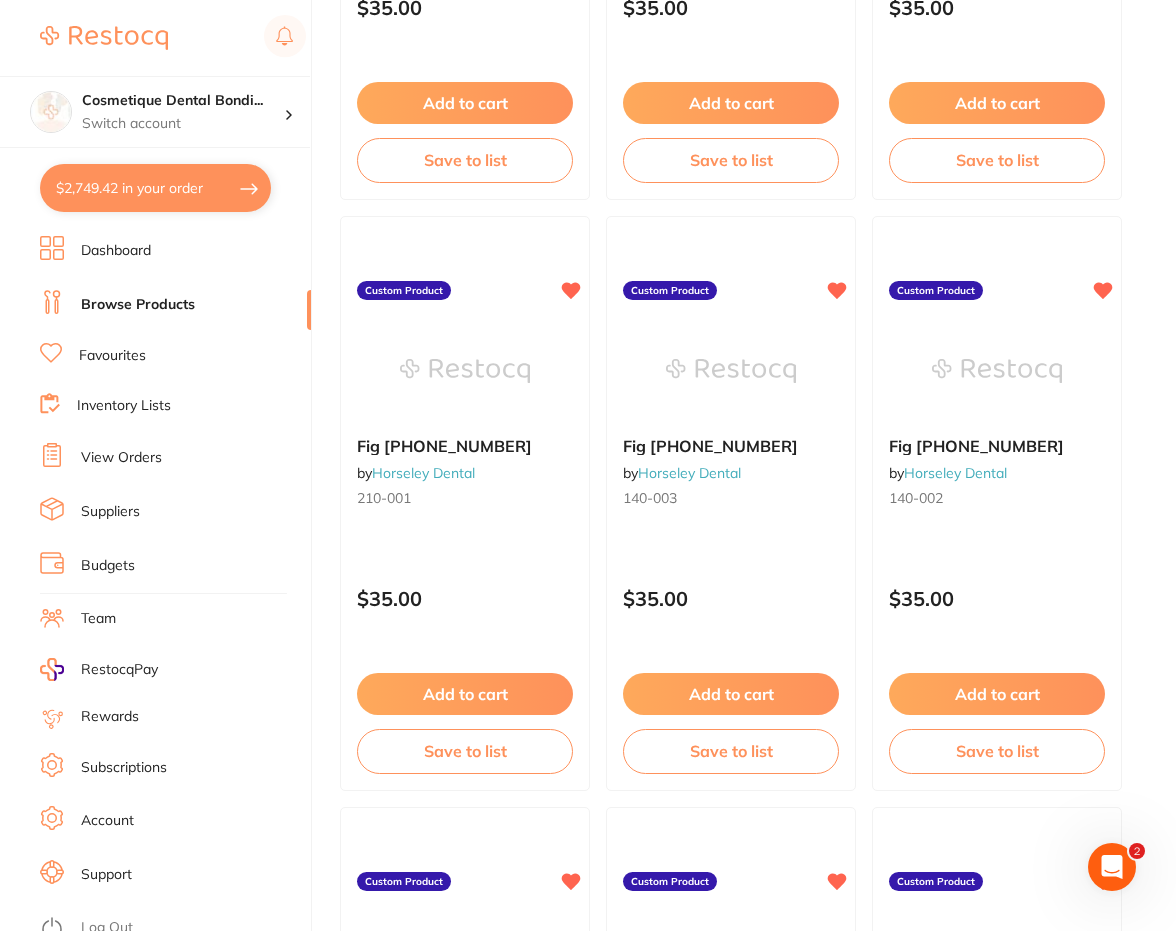 click on "Add to cart" at bounding box center (997, 694) 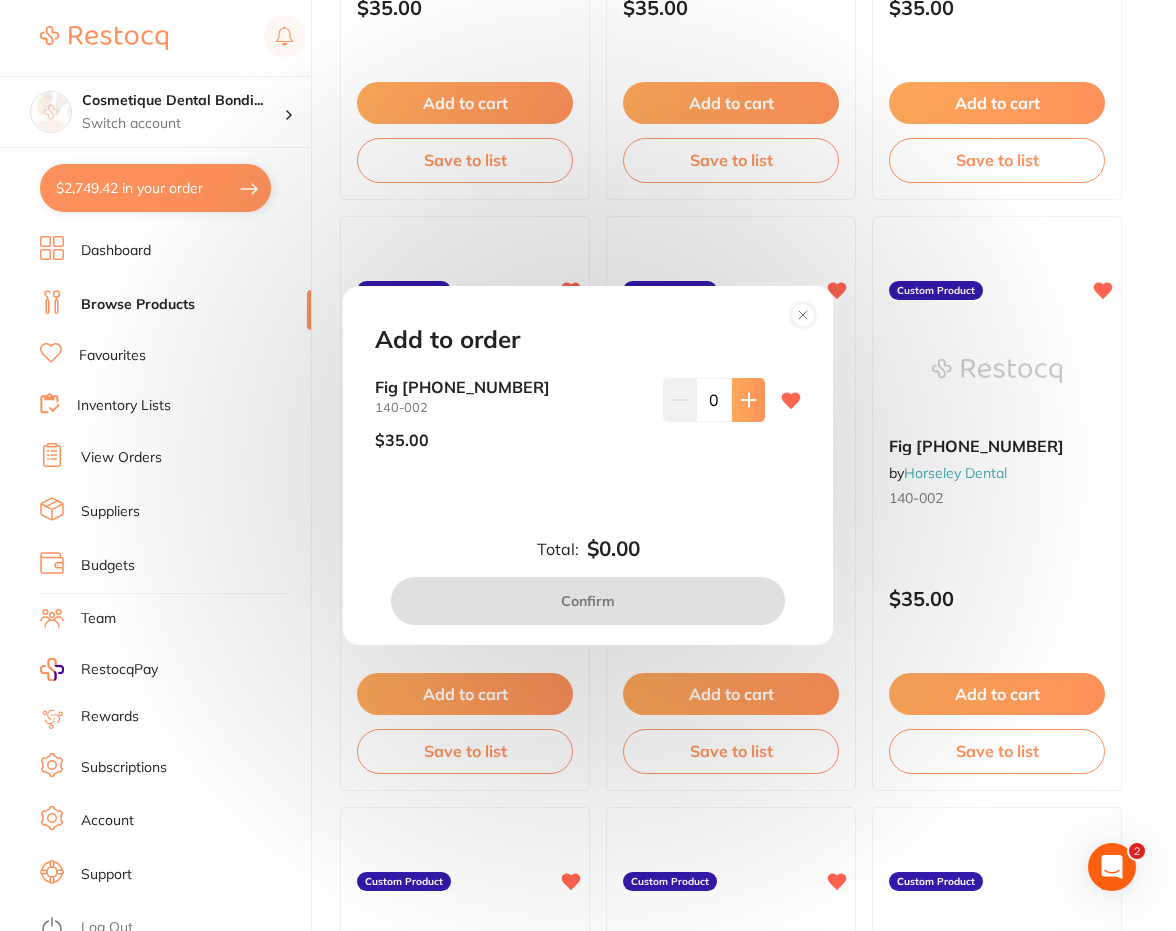 scroll, scrollTop: 0, scrollLeft: 0, axis: both 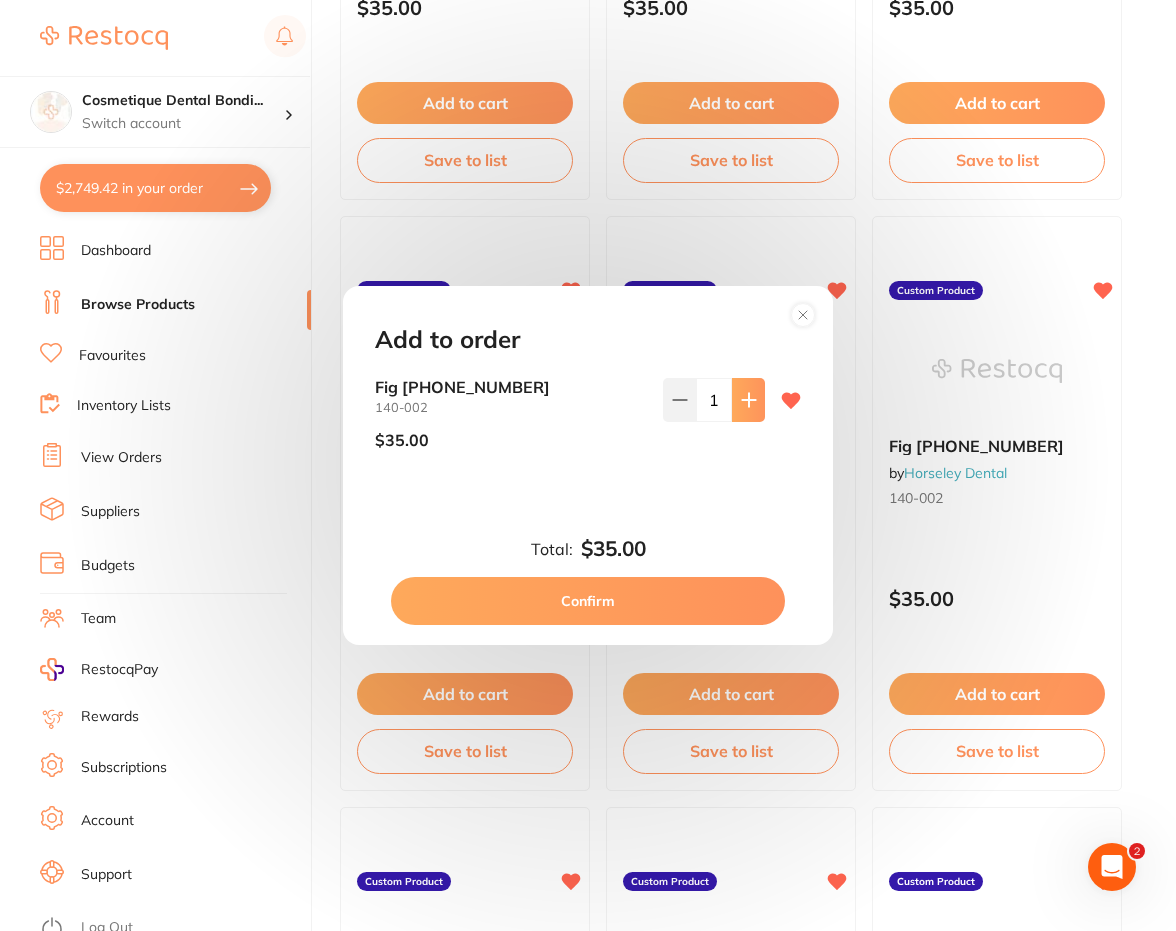 type on "1" 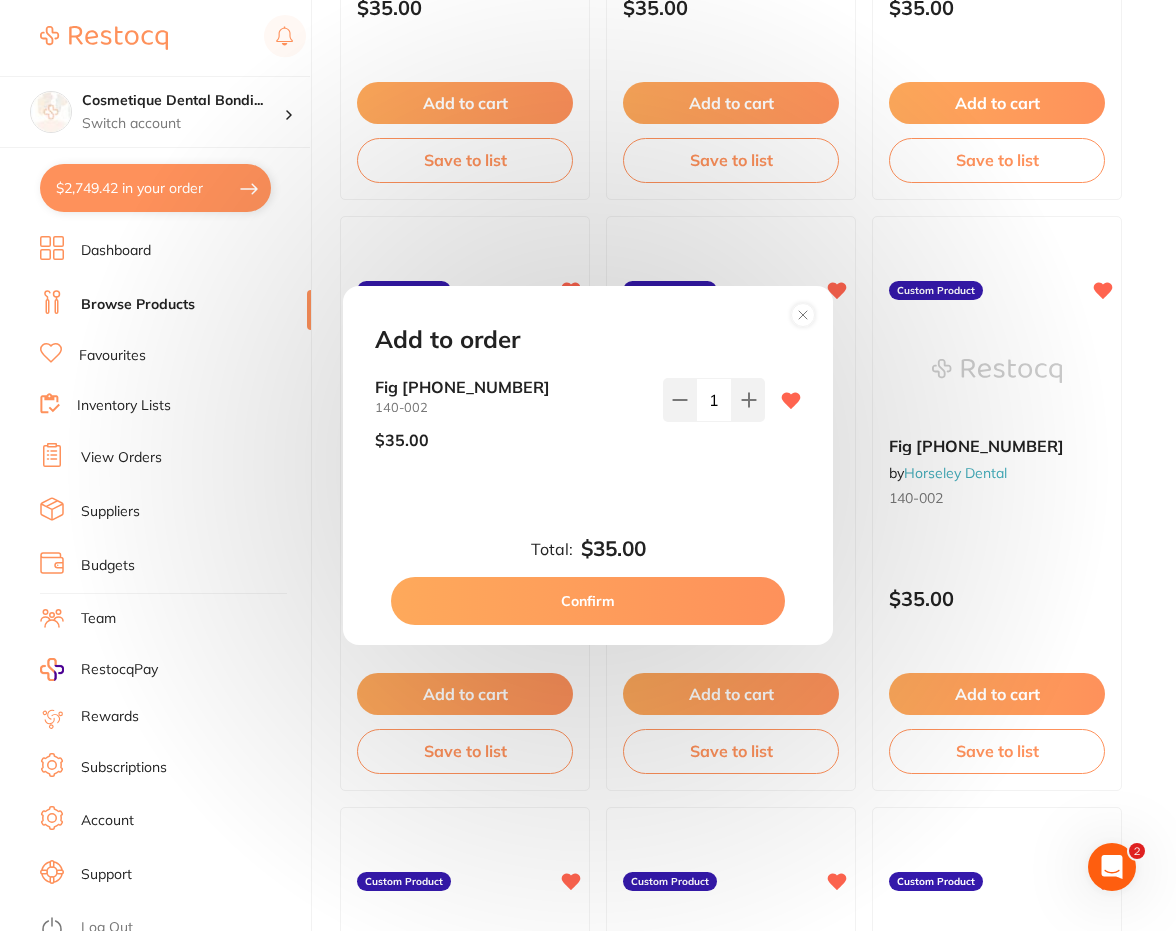 click on "Confirm" at bounding box center (588, 601) 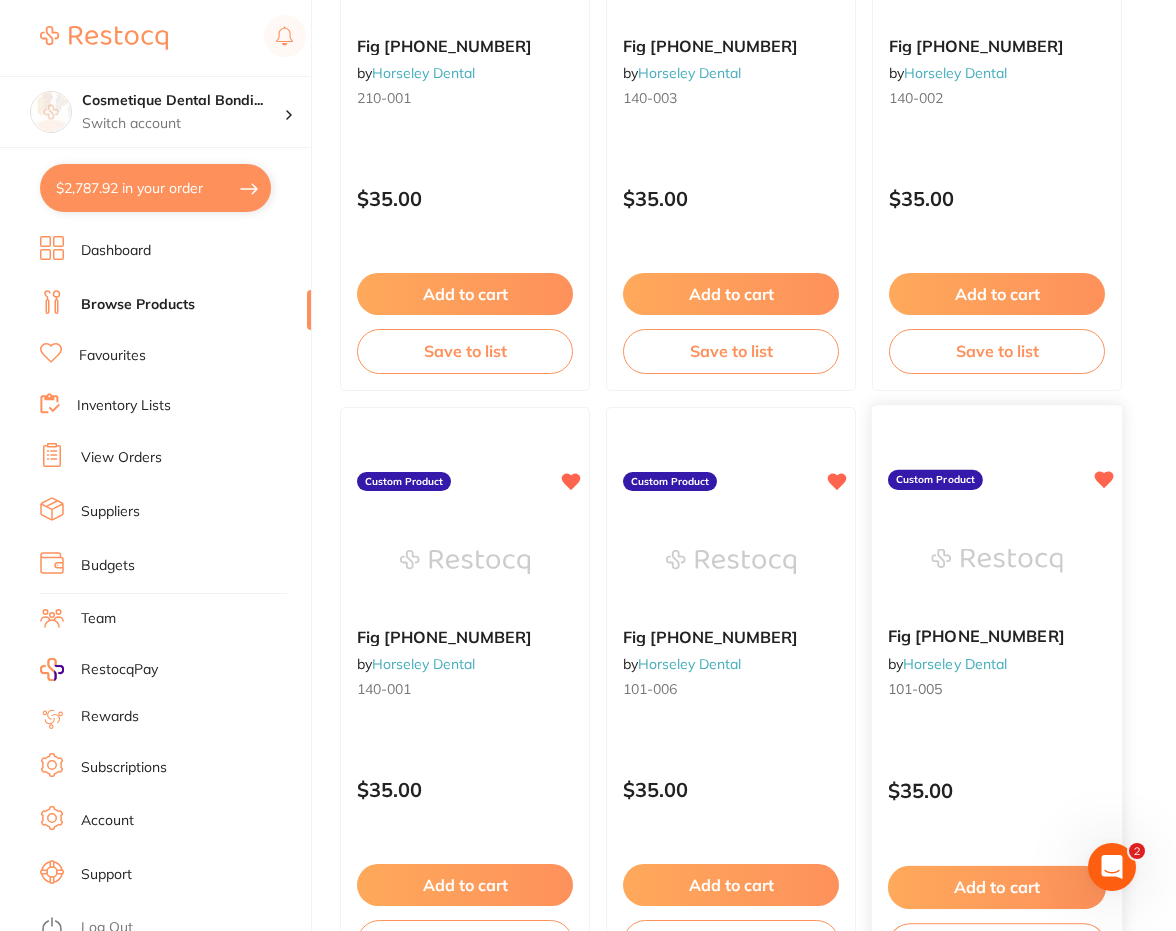 scroll, scrollTop: 3000, scrollLeft: 0, axis: vertical 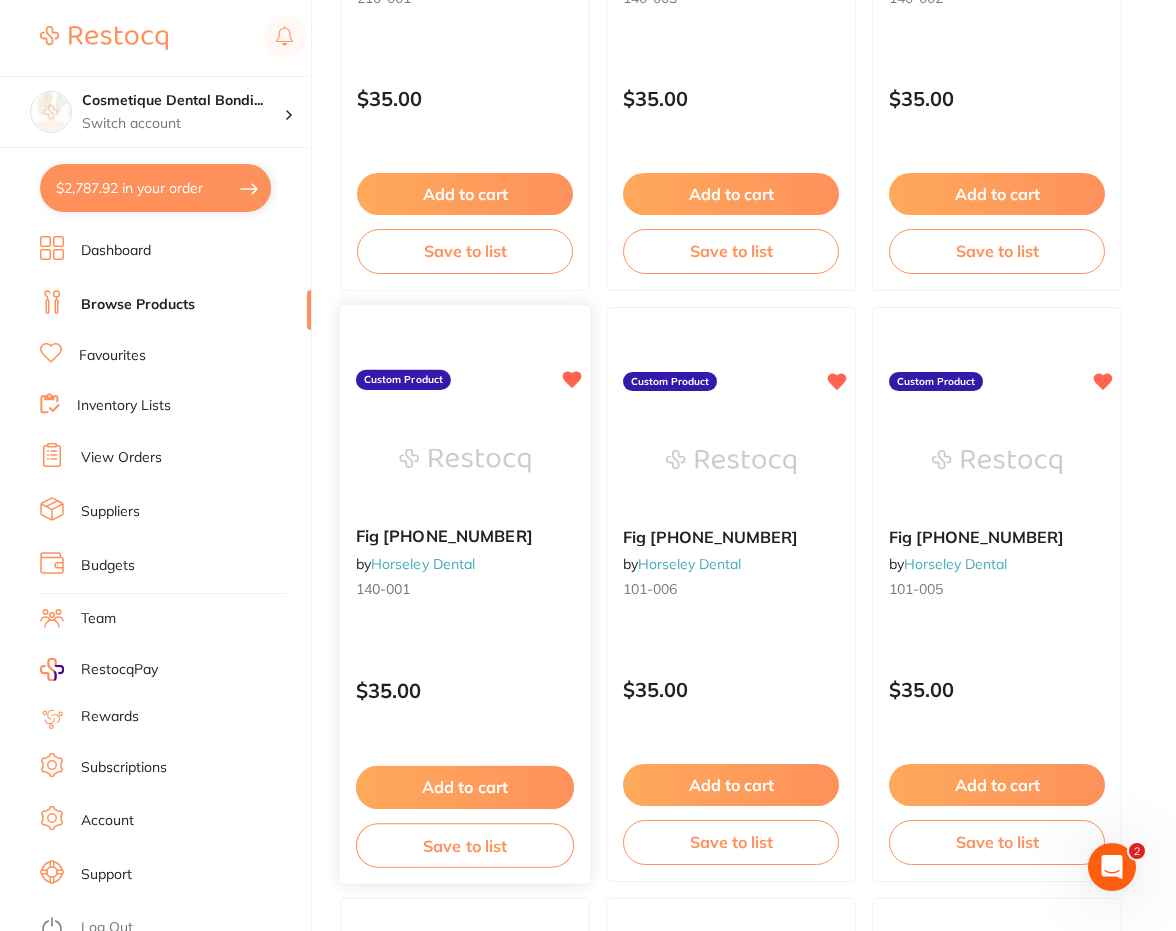 click on "Add to cart" at bounding box center (465, 787) 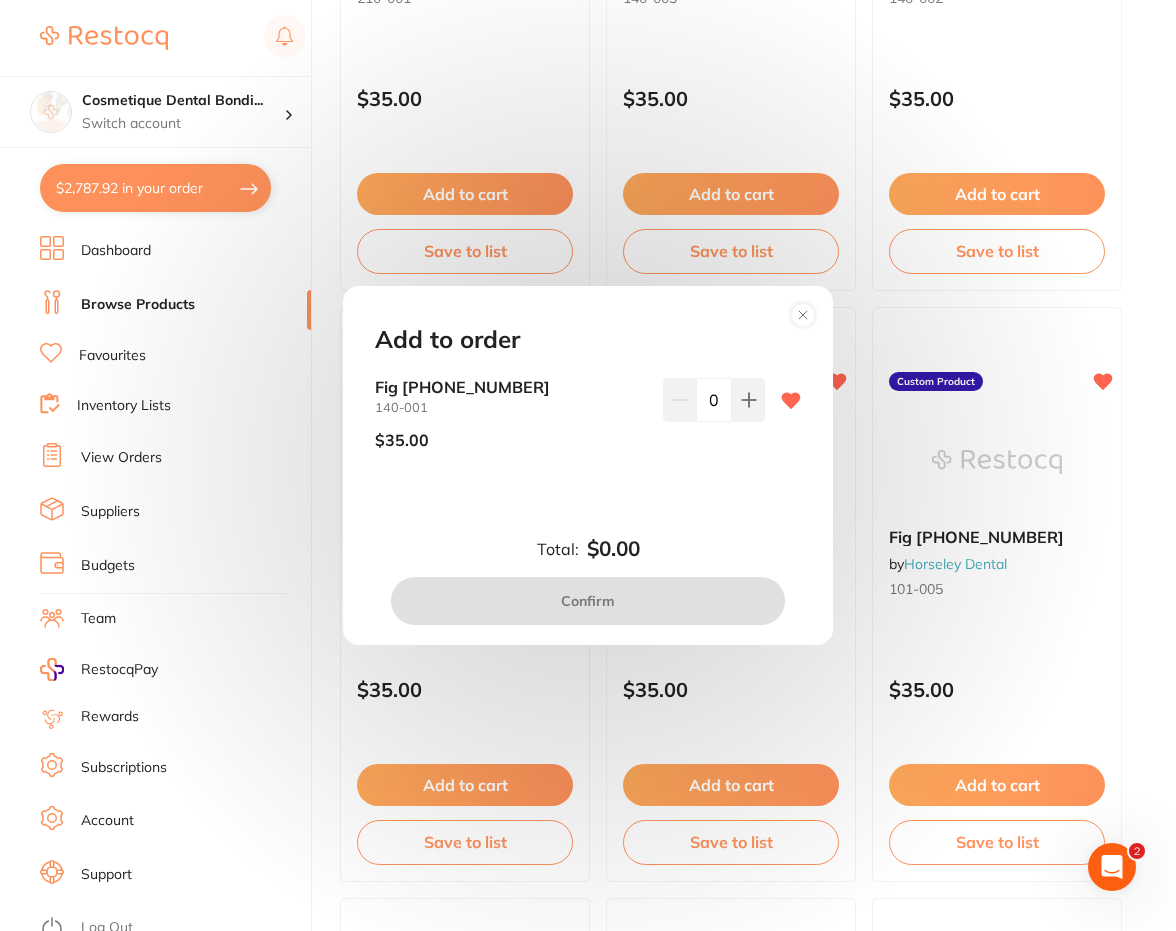 scroll, scrollTop: 0, scrollLeft: 0, axis: both 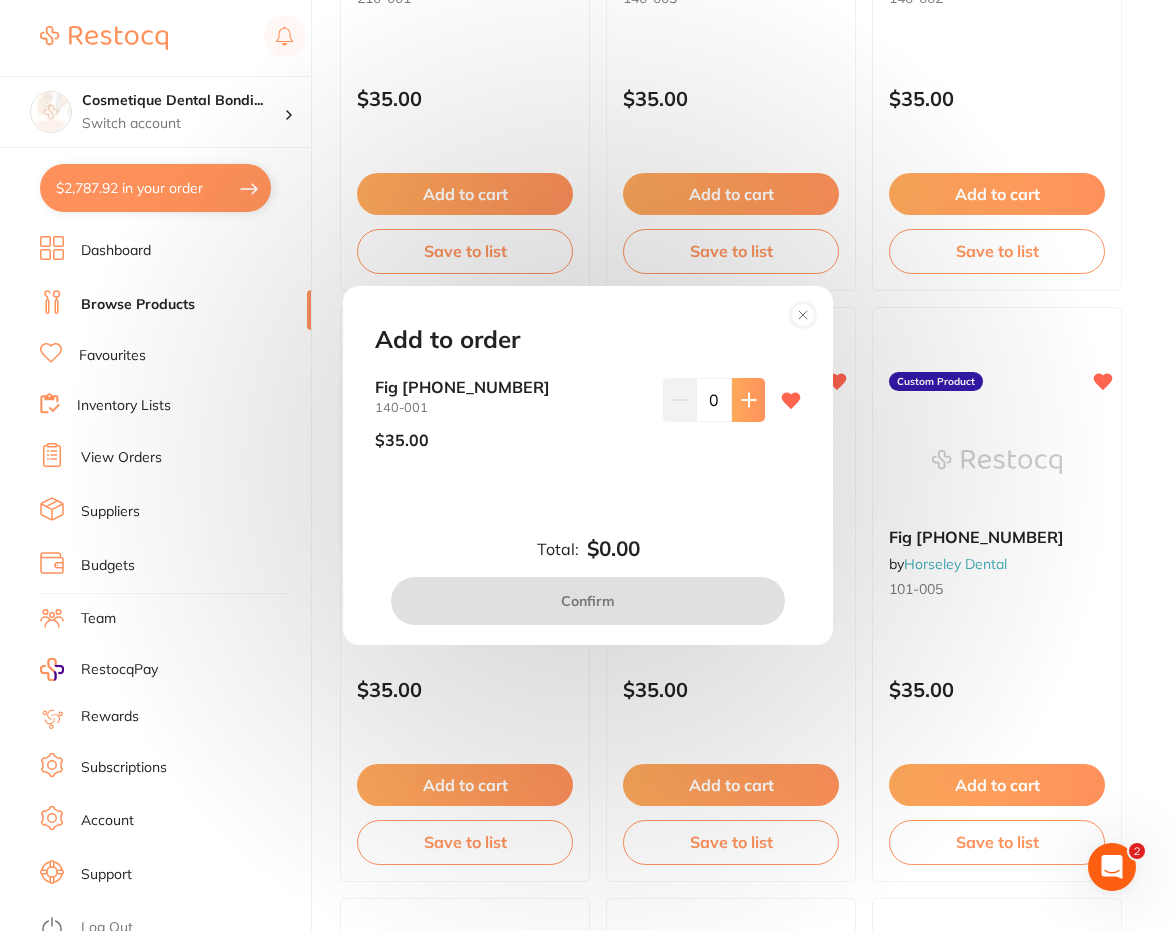 click 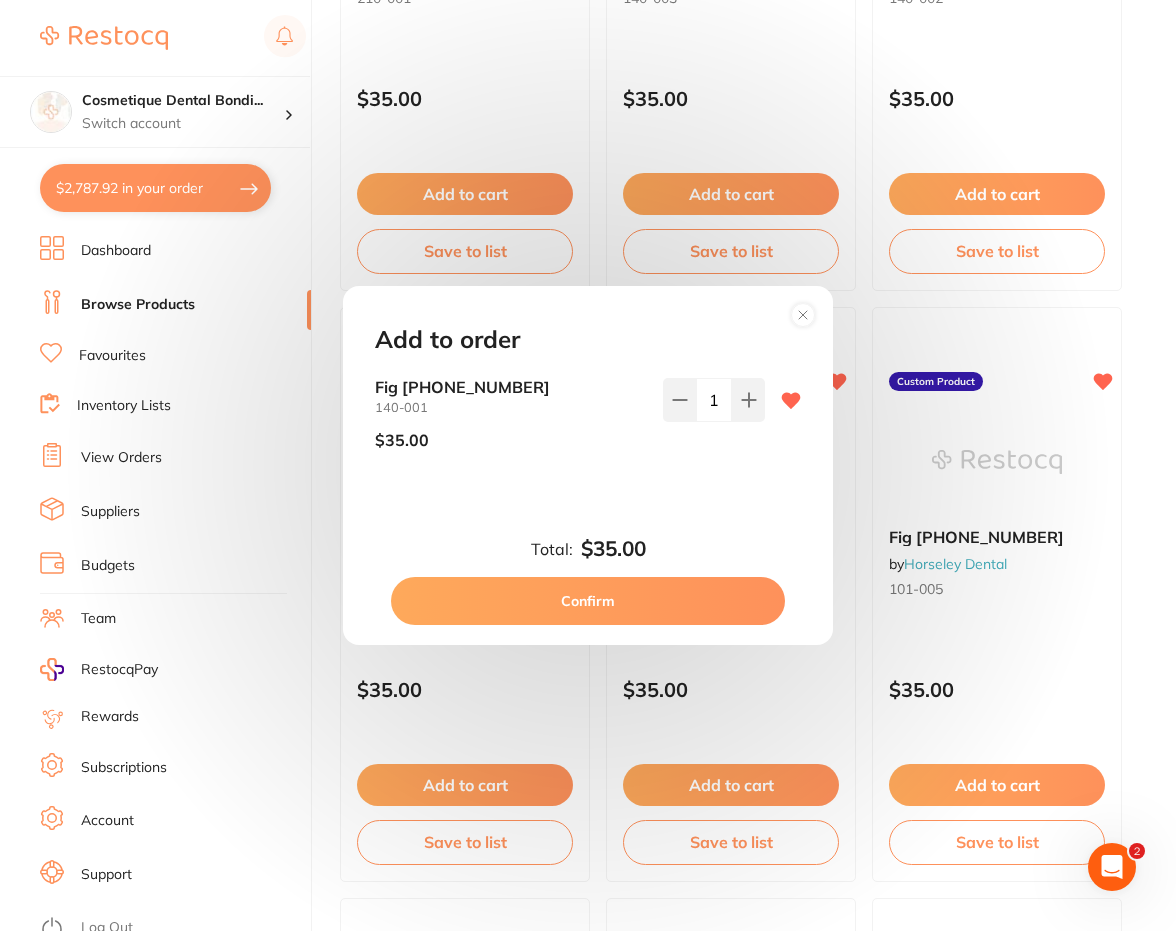 click on "Confirm" at bounding box center (588, 601) 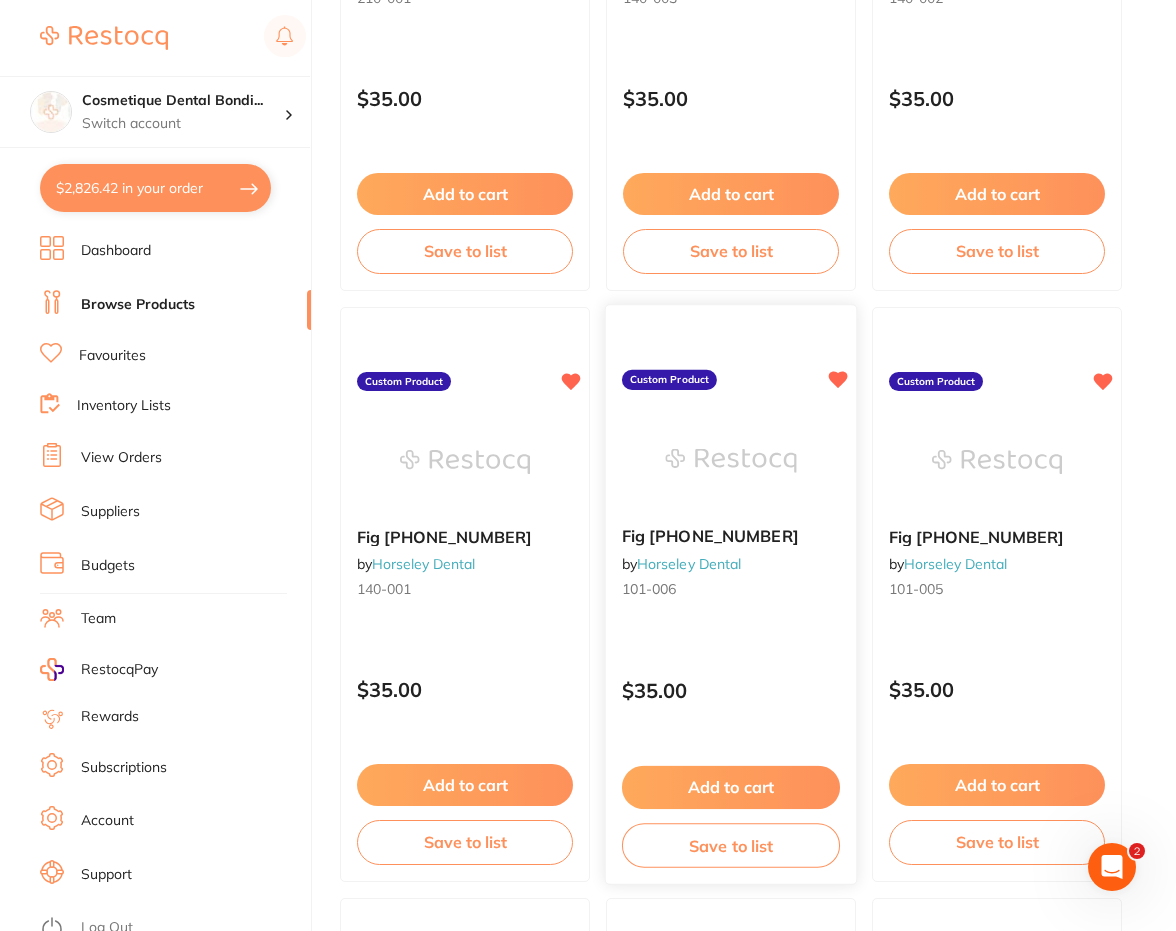 click on "Add to cart" at bounding box center (731, 787) 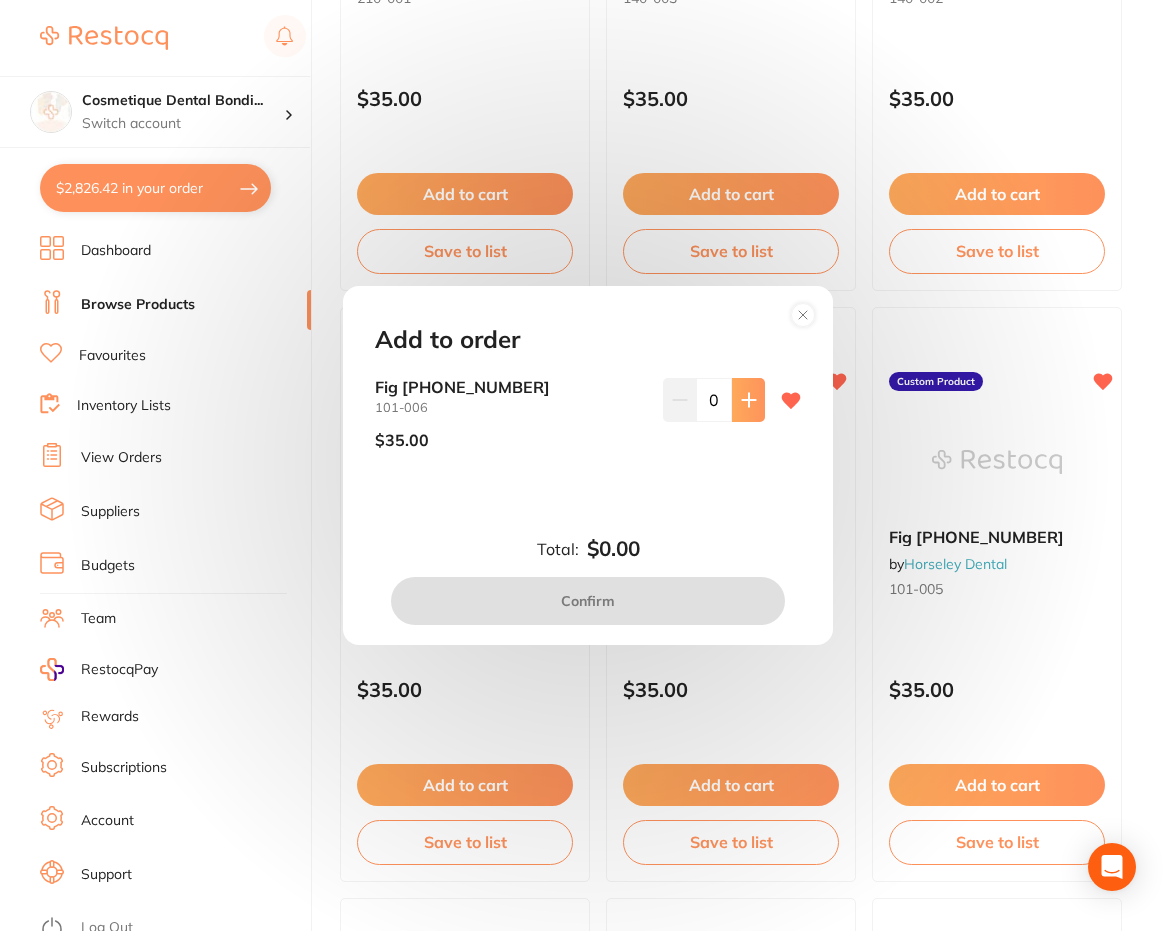 click at bounding box center (748, 400) 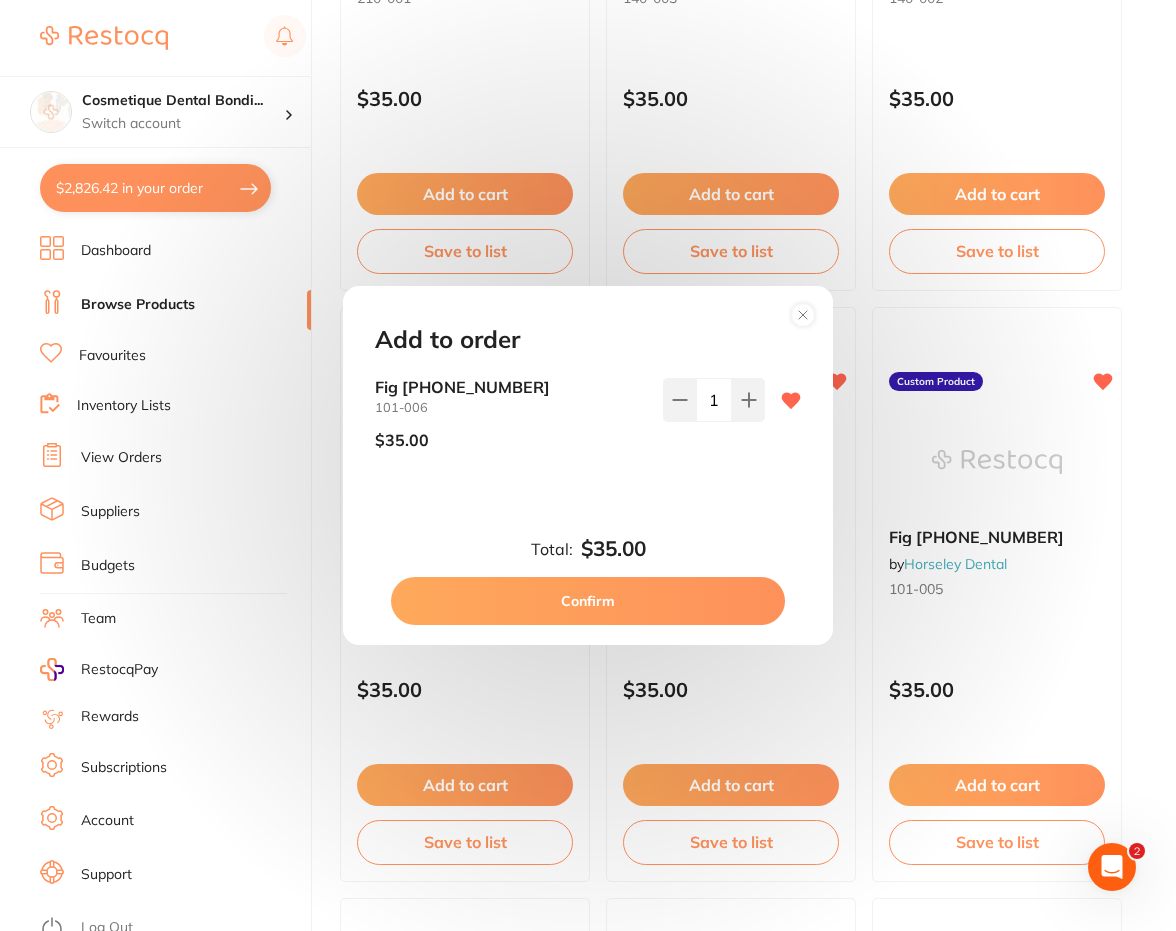 scroll, scrollTop: 0, scrollLeft: 0, axis: both 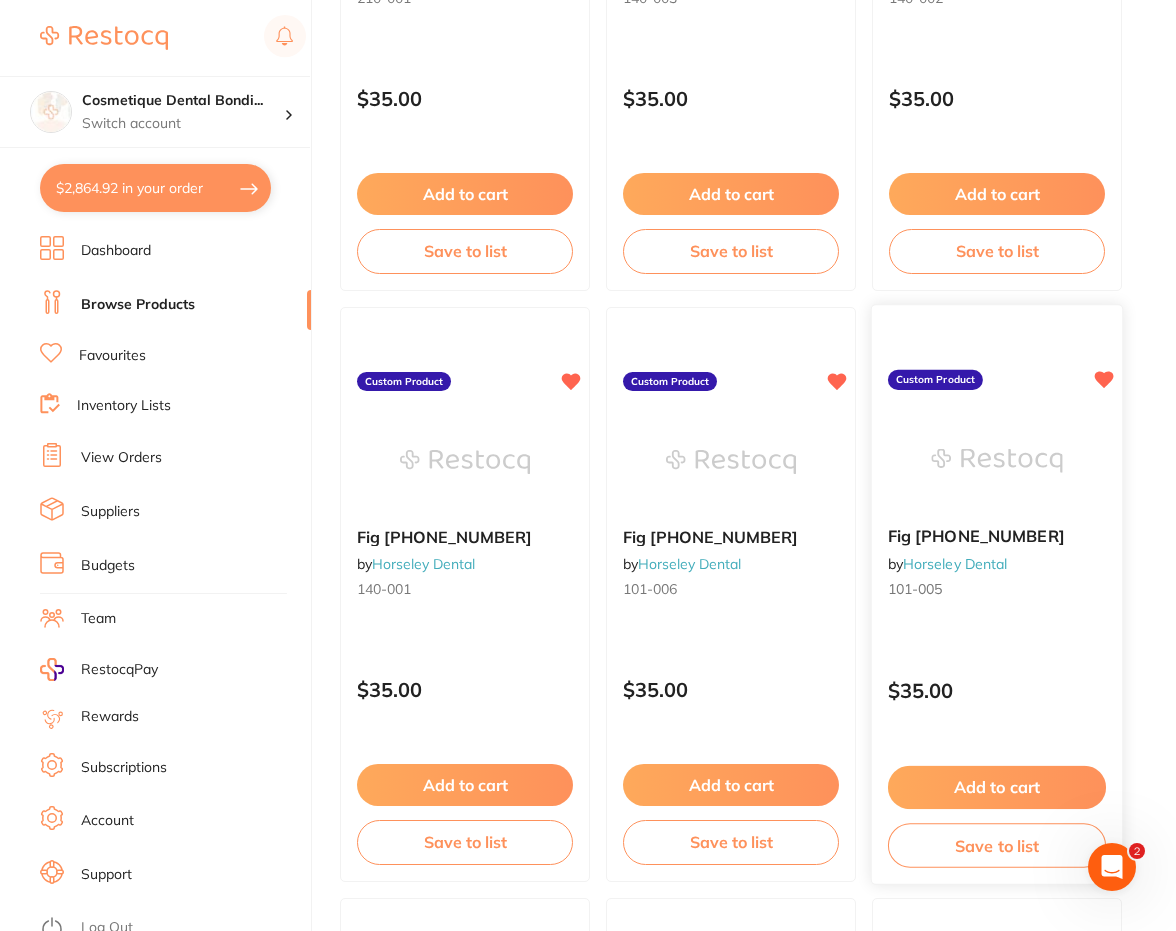 click on "Add to cart" at bounding box center [997, 787] 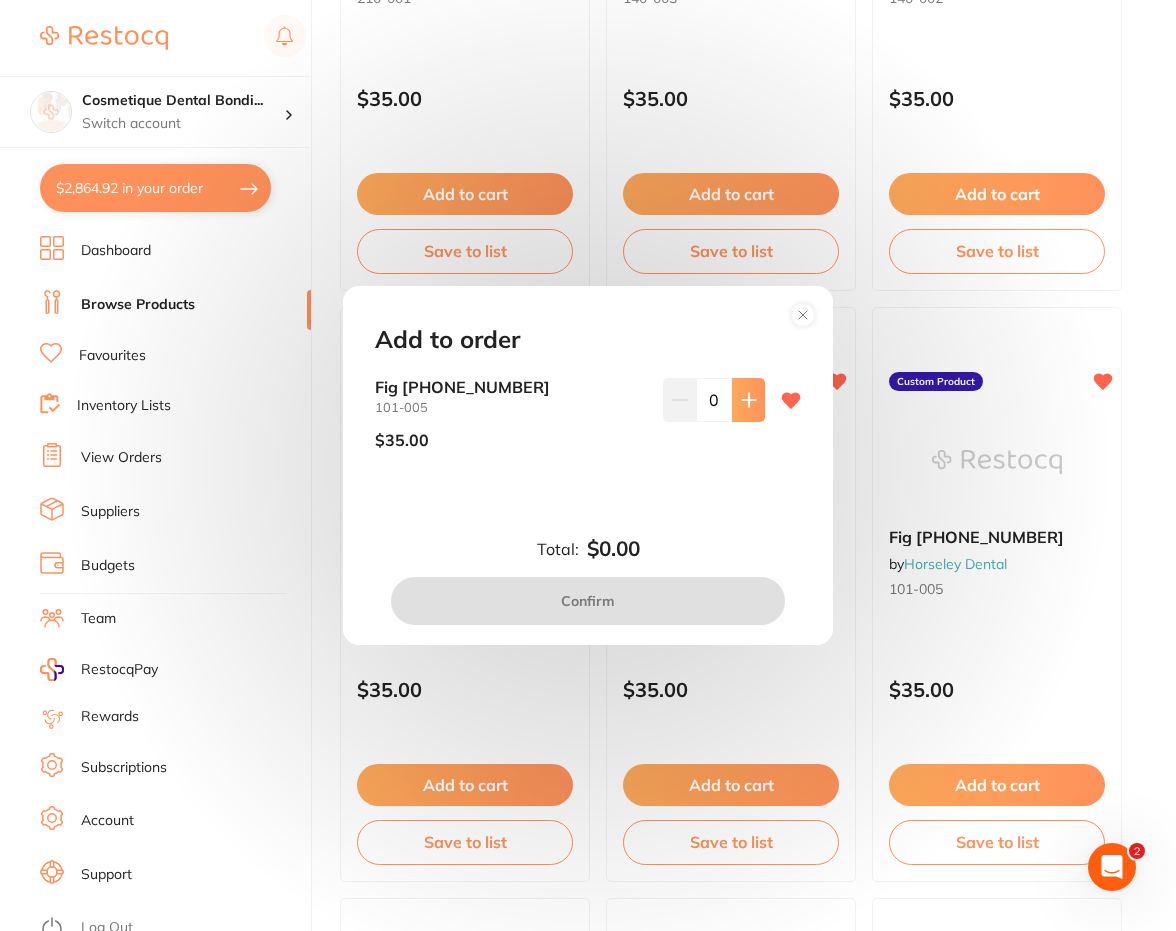 scroll, scrollTop: 0, scrollLeft: 0, axis: both 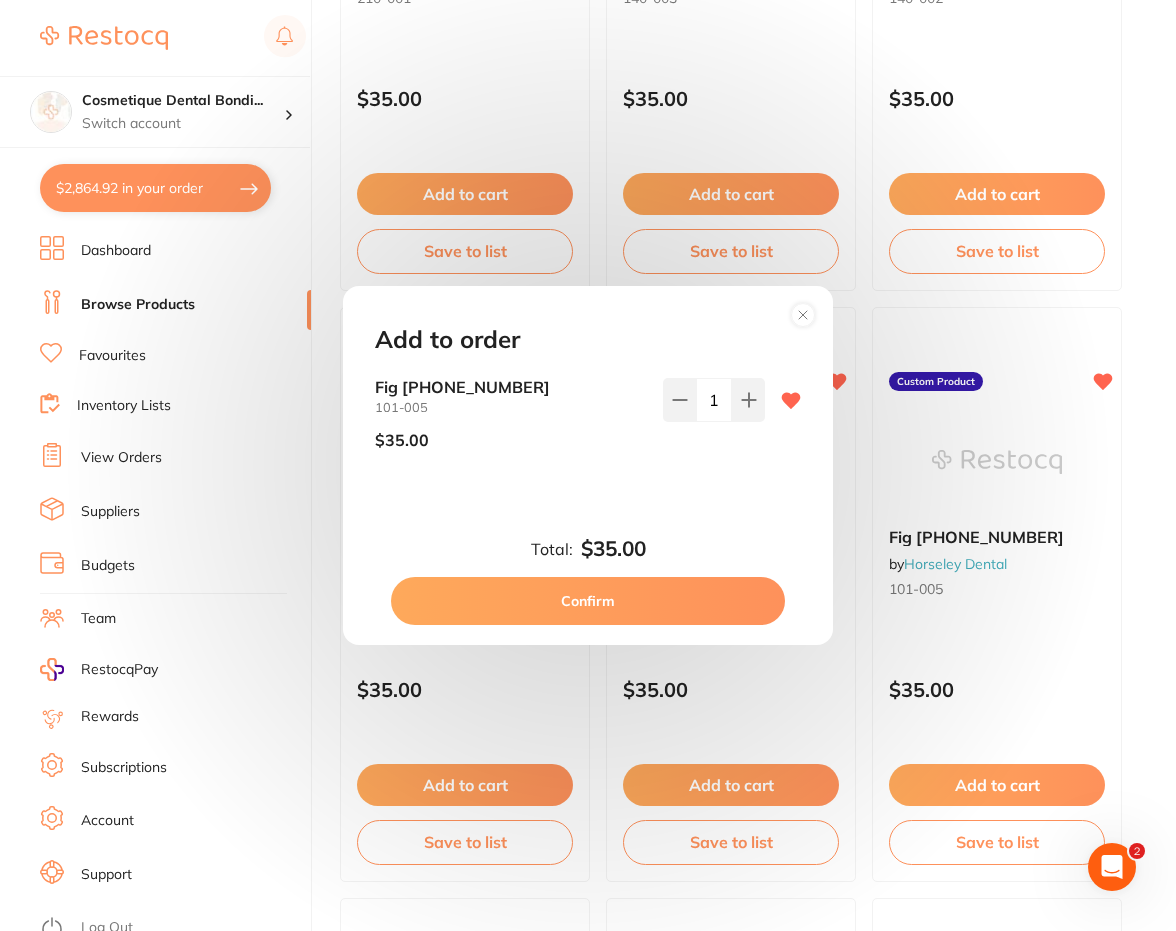 click on "Confirm" at bounding box center (588, 601) 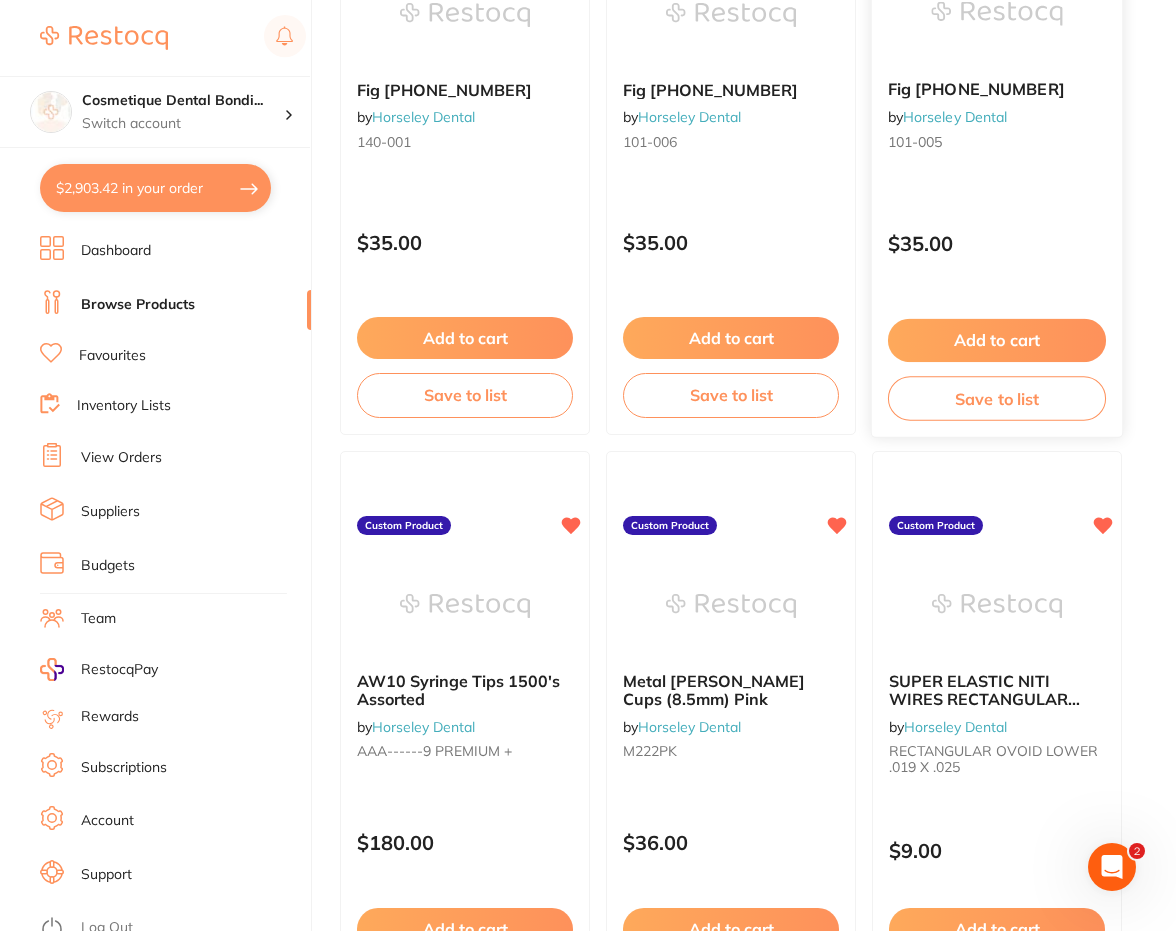 scroll, scrollTop: 3500, scrollLeft: 0, axis: vertical 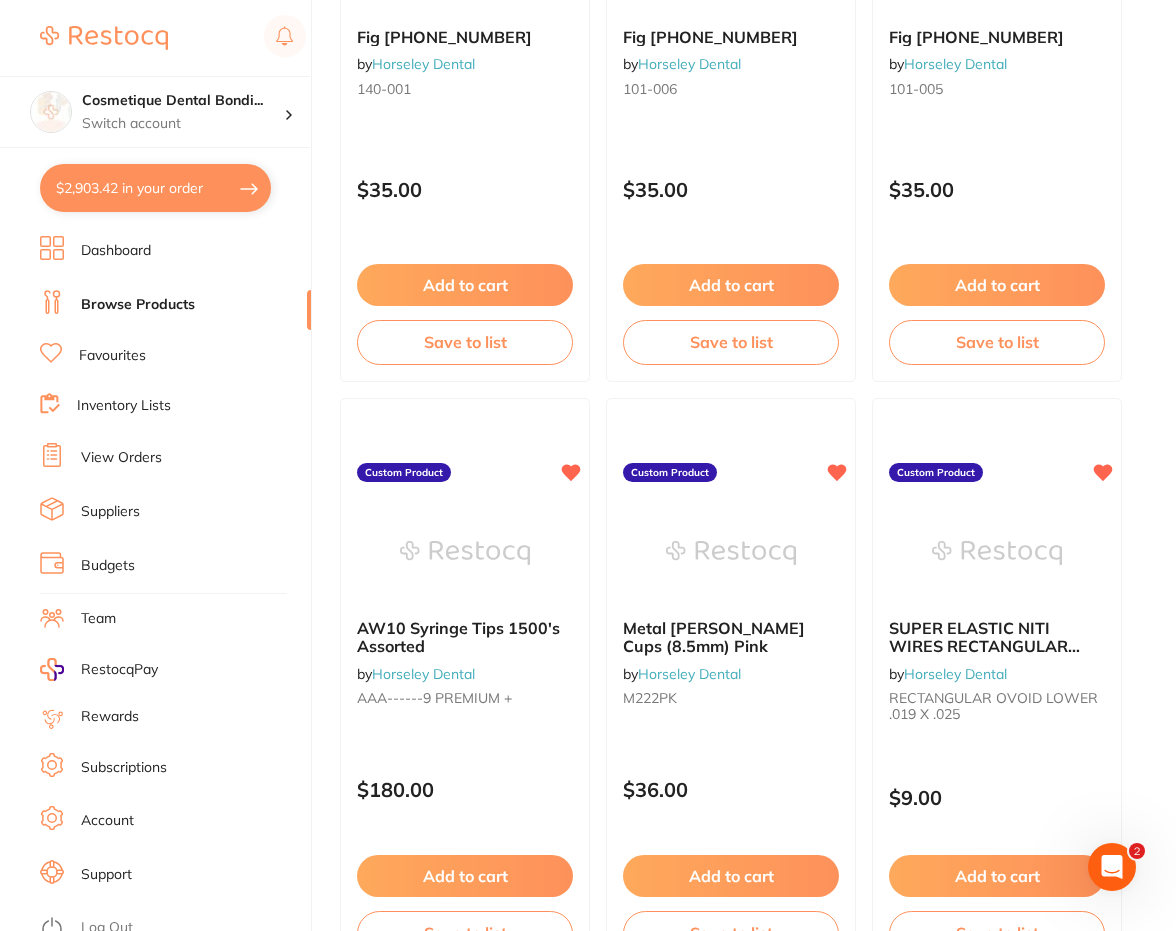 click on "$2,903.42   in your order" at bounding box center [155, 188] 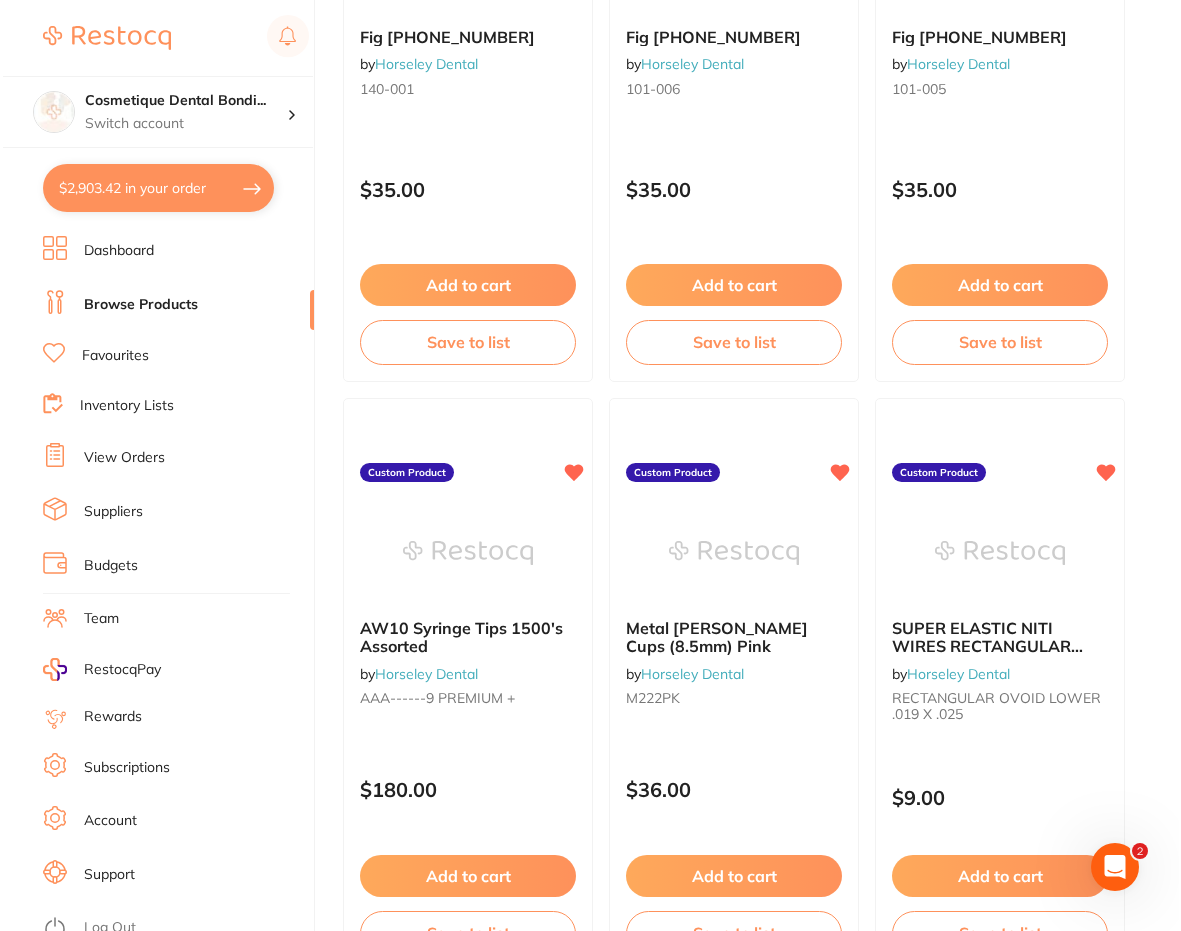 scroll, scrollTop: 0, scrollLeft: 0, axis: both 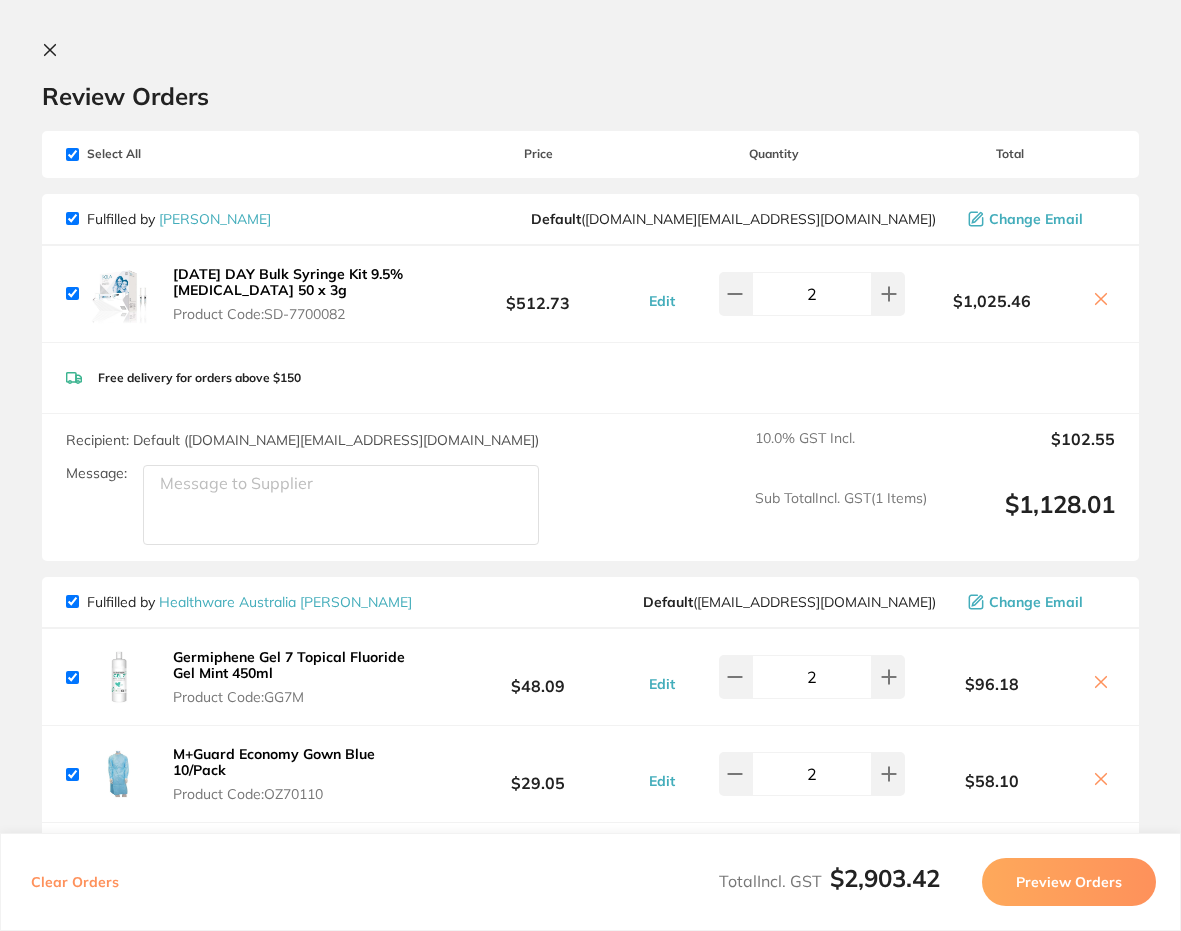 click on "Review Orders Your orders are being processed and we will notify you once we have placed the orders. You may close this window Back to Preview Orders [DATE] 16:40 [PERSON_NAME] # 85761 Healthware [GEOGRAPHIC_DATA] [PERSON_NAME] # 83458 Dentavision # 85753 Horseley Dental # 86530 Deliver To Cosmetique Dental [GEOGRAPHIC_DATA] ( Cosmetique Dental [GEOGRAPHIC_DATA][STREET_ADDRESS] (02) 8090 1101  [EMAIL_ADDRESS][DOMAIN_NAME] Select All Price Quantity Total Fulfilled by   [PERSON_NAME] Default ( [DOMAIN_NAME][EMAIL_ADDRESS][DOMAIN_NAME] ) Change Email   [DATE] DAY Bulk Syringe Kit 9.5% [MEDICAL_DATA] 50 x 3g   Product Code:  SD-7700082     $512.73 Edit     2         $1,025.46   [DATE] DAY Bulk Syringe Kit 9.5% [MEDICAL_DATA] 50 x 3g   Product Code:  SD-7700082     $512.73 Edit     2         Free delivery for orders above $150 Recipient: Default ( [DOMAIN_NAME][EMAIL_ADDRESS][DOMAIN_NAME] ) Message: 10.0 % GST Incl. $102.55 Sub Total  Incl. GST ( 1   Items) $1,128.01 Fulfilled by   [PERSON_NAME] ( )" at bounding box center (590, 465) 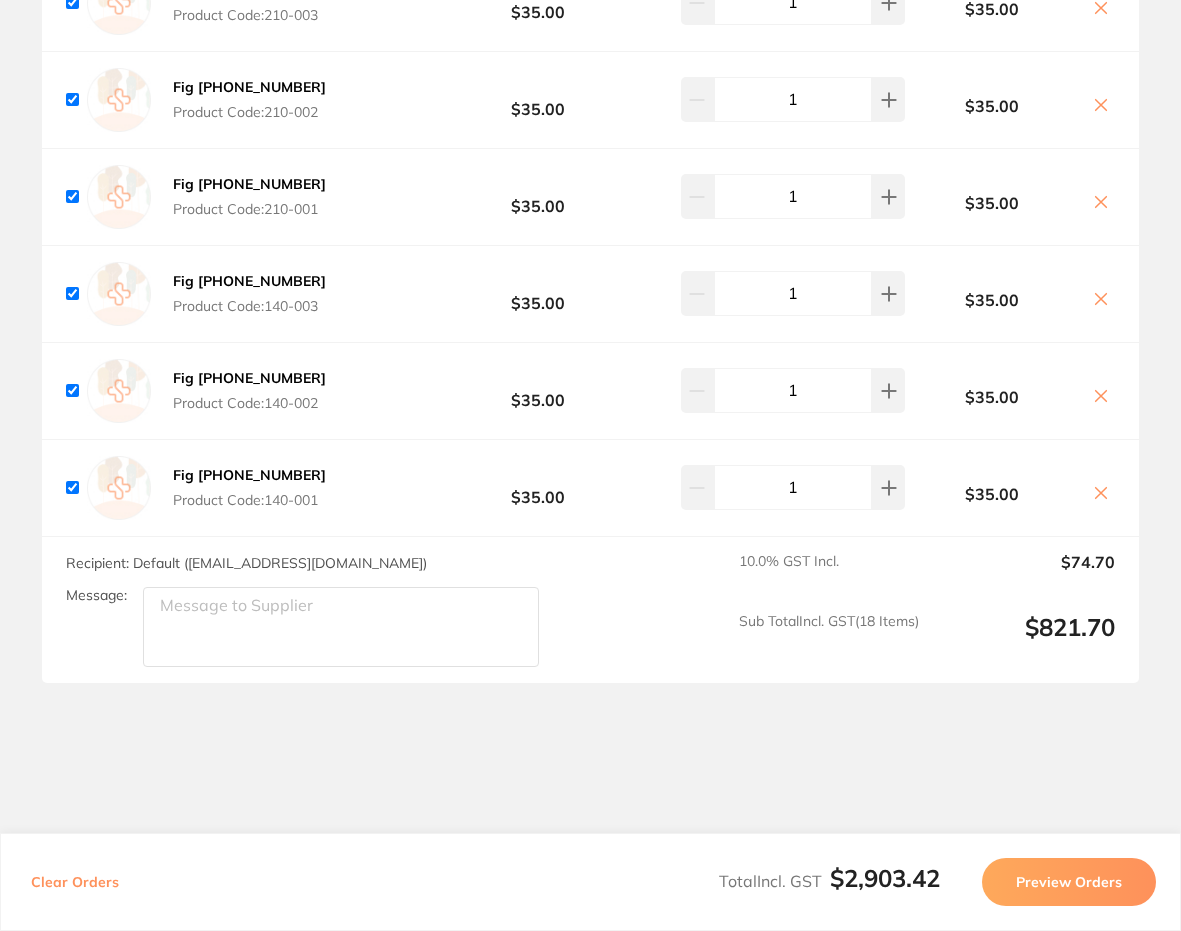 scroll, scrollTop: 3039, scrollLeft: 0, axis: vertical 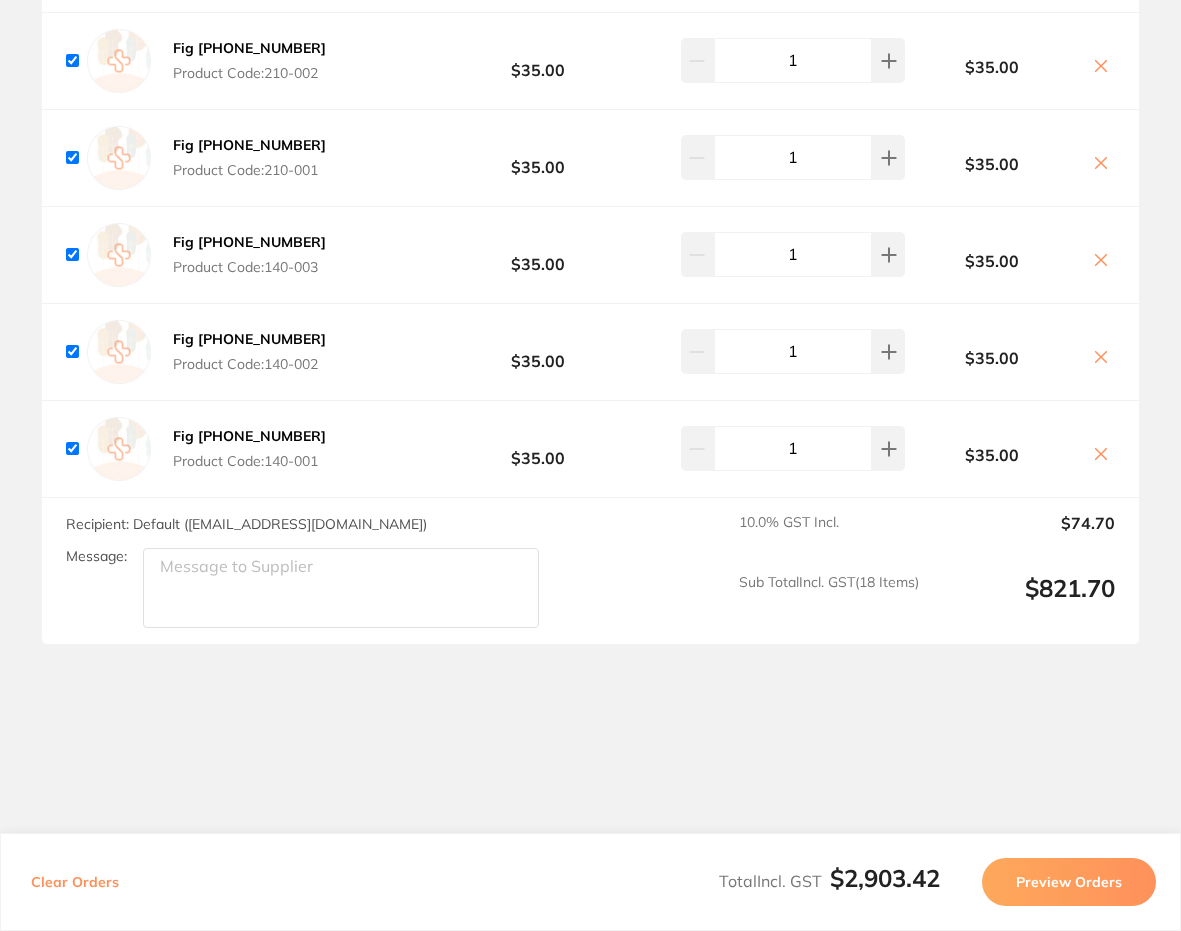 click on "Message:" at bounding box center (341, -2534) 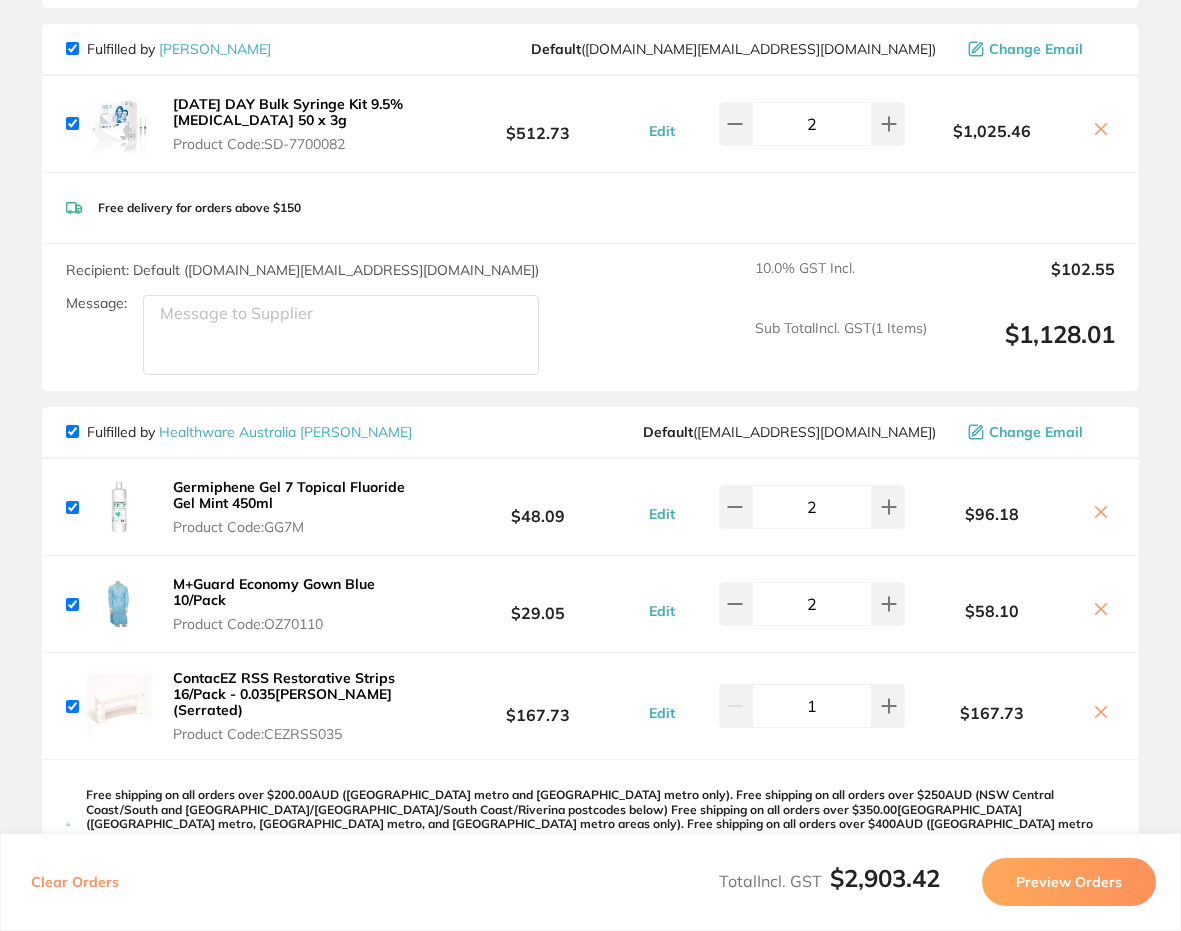 scroll, scrollTop: 0, scrollLeft: 0, axis: both 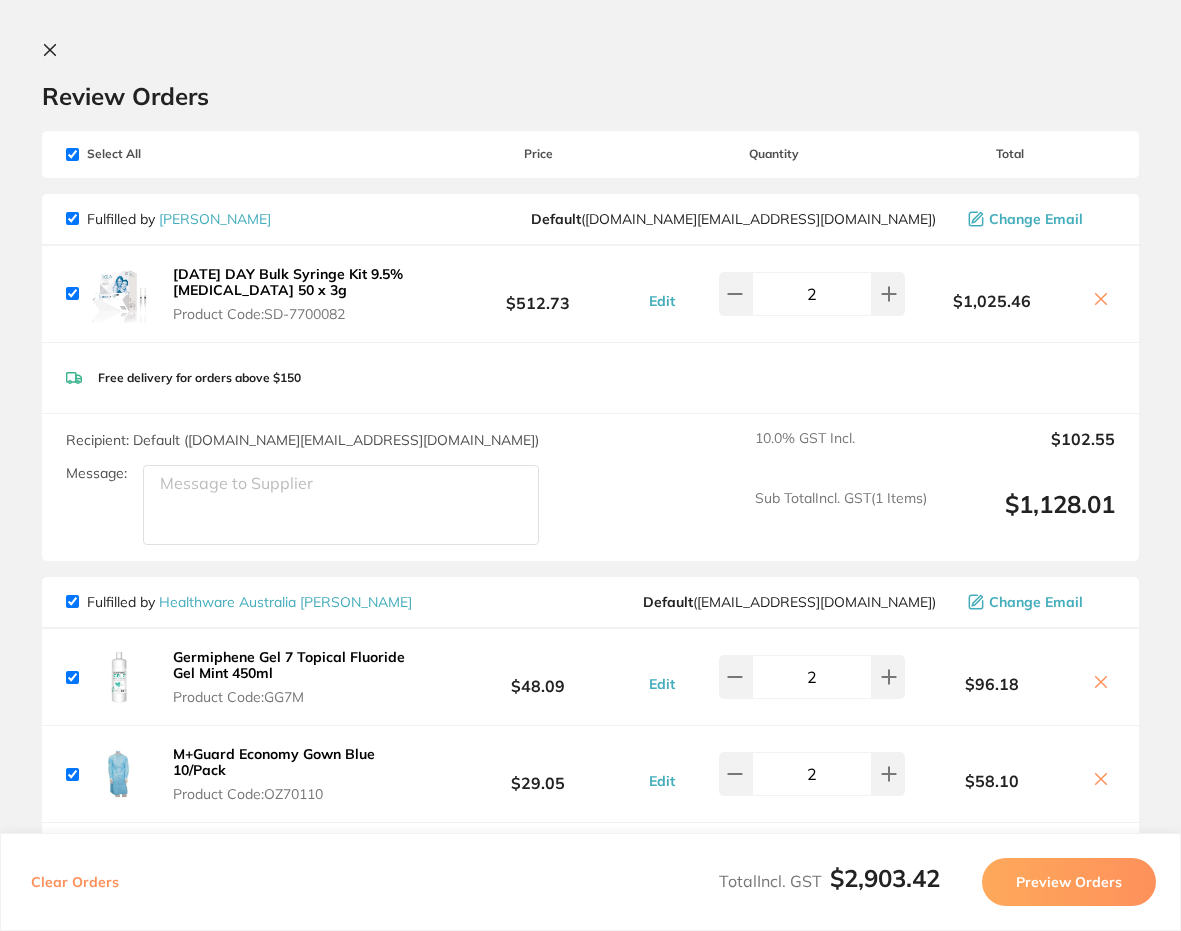 type on "Please apply buy 5 get 1 free deal" 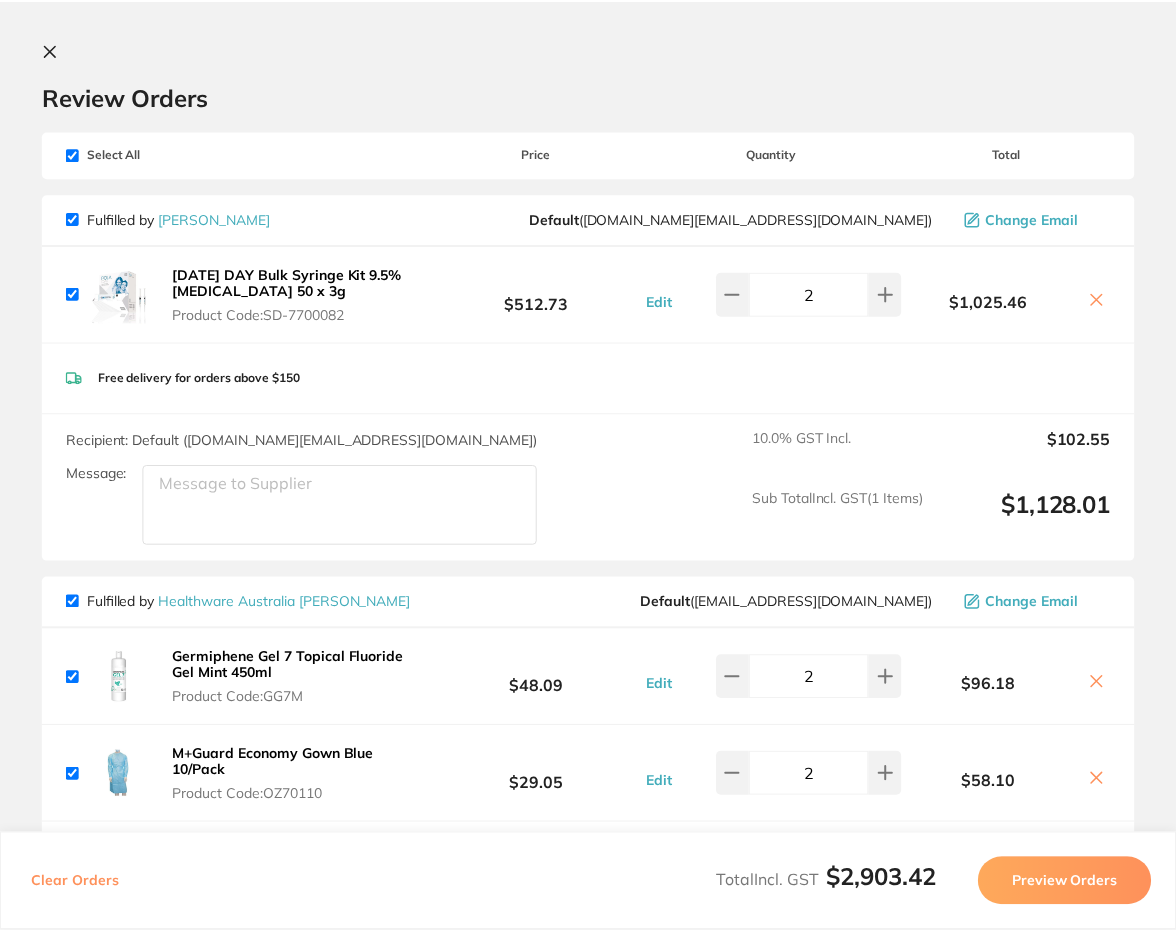 scroll, scrollTop: 3500, scrollLeft: 0, axis: vertical 